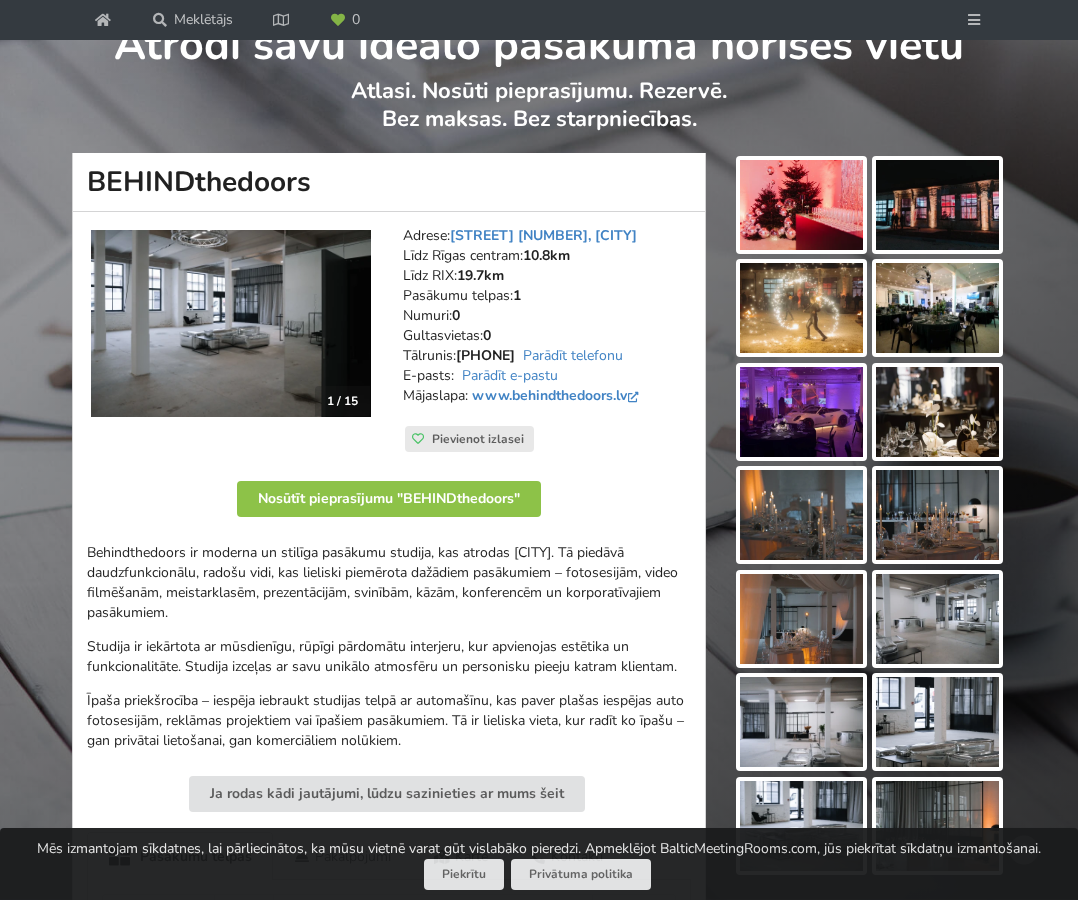 scroll, scrollTop: 0, scrollLeft: 0, axis: both 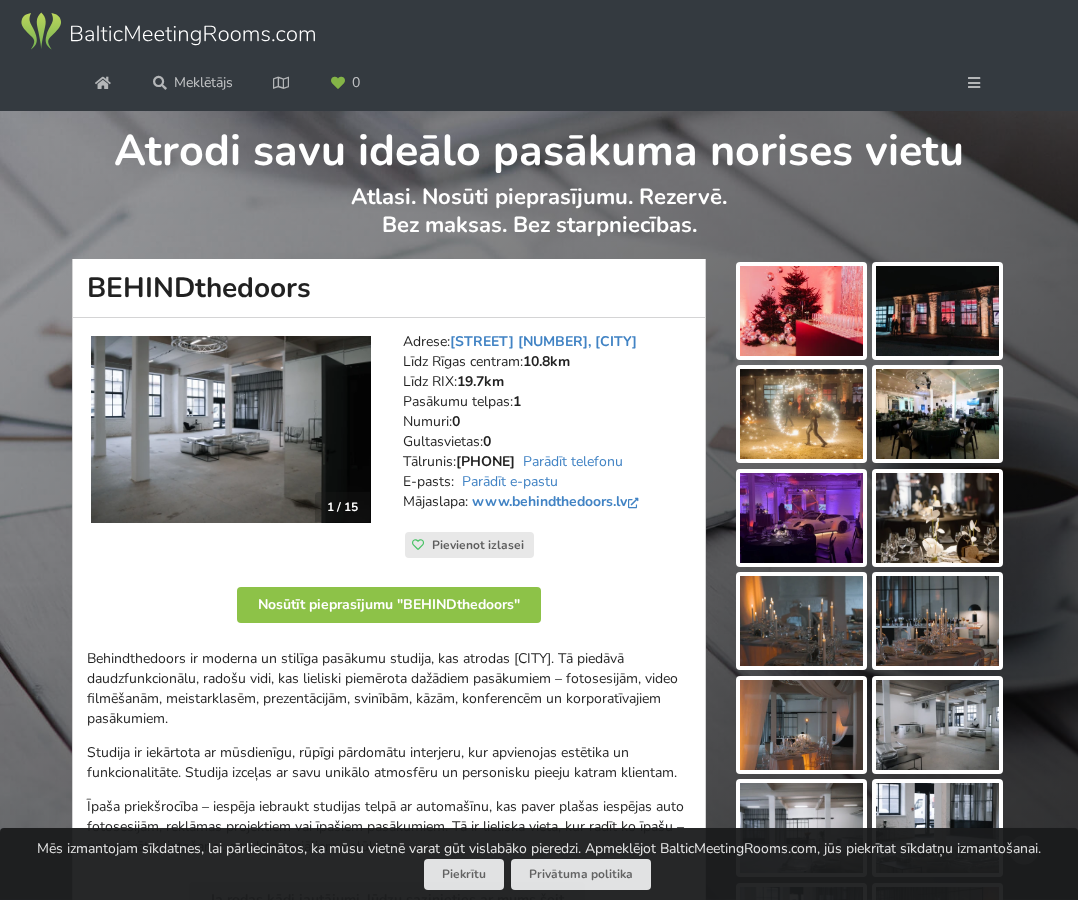 click at bounding box center (168, 31) 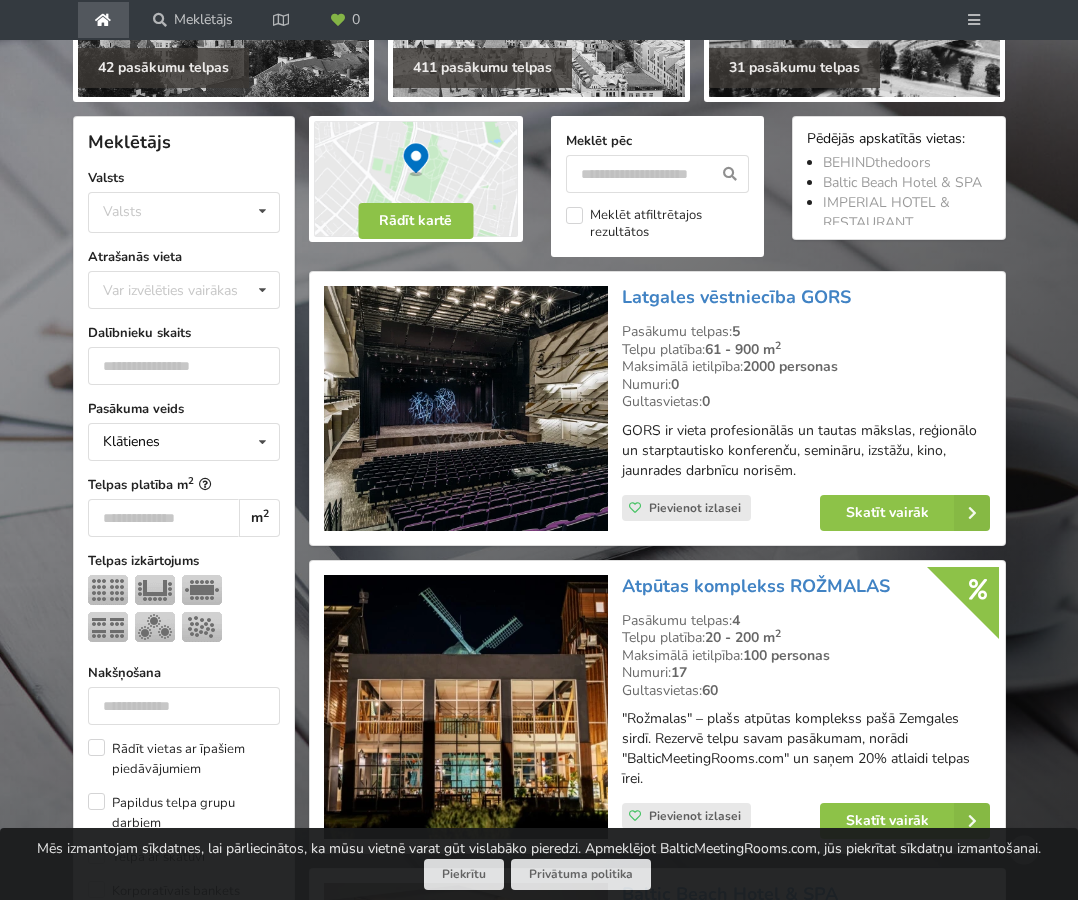 scroll, scrollTop: 400, scrollLeft: 0, axis: vertical 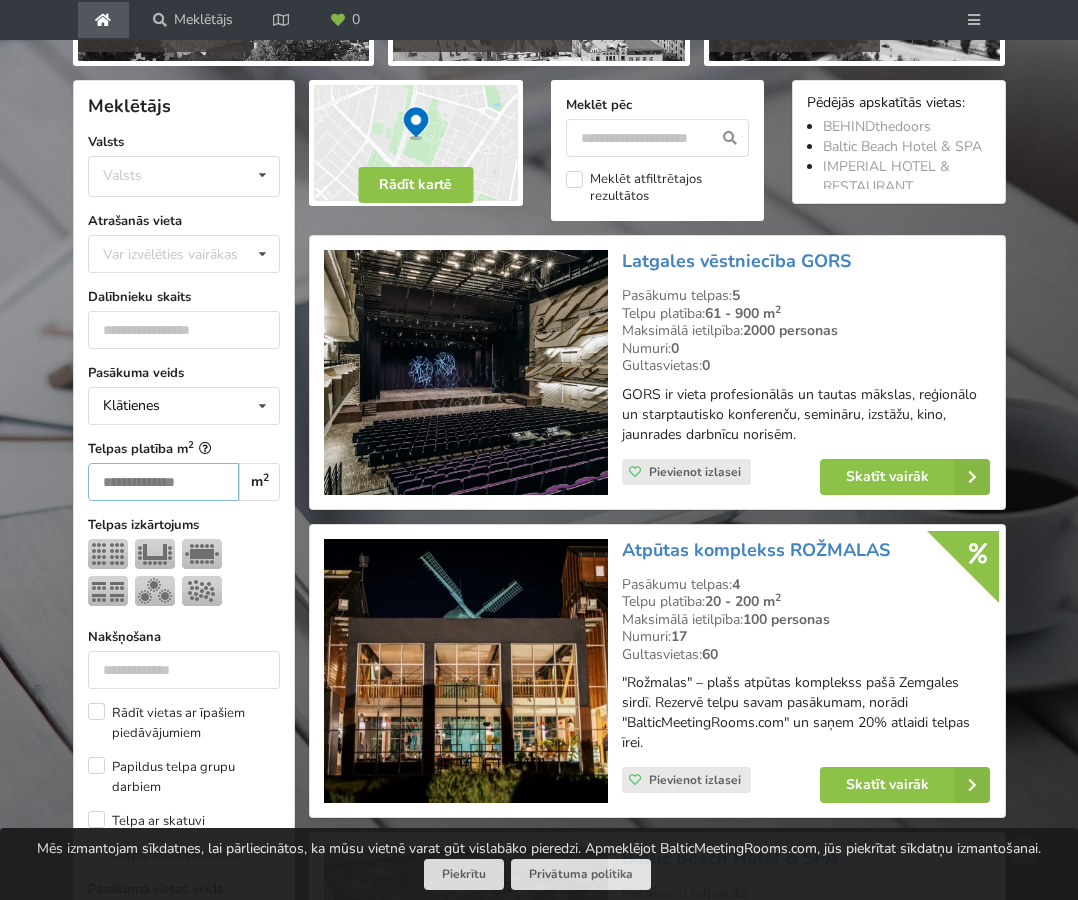 click at bounding box center (163, 482) 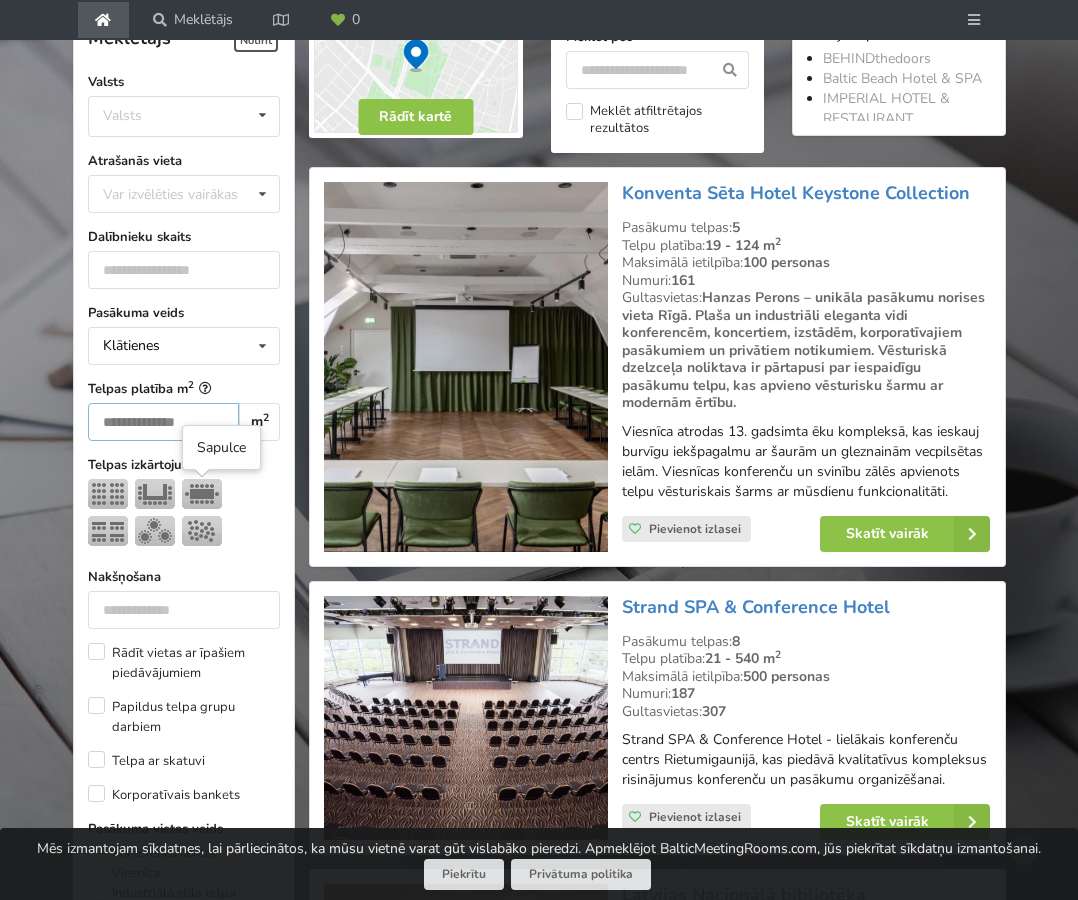 scroll, scrollTop: 474, scrollLeft: 0, axis: vertical 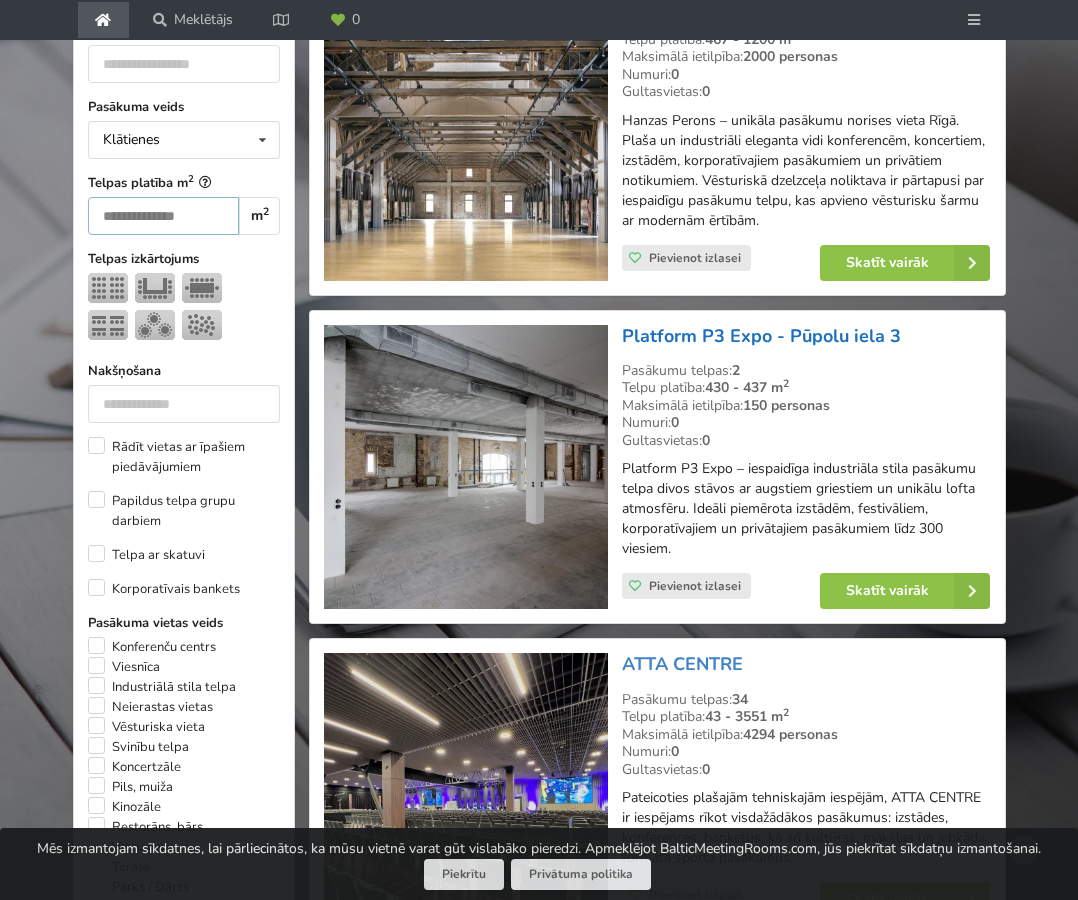 type on "***" 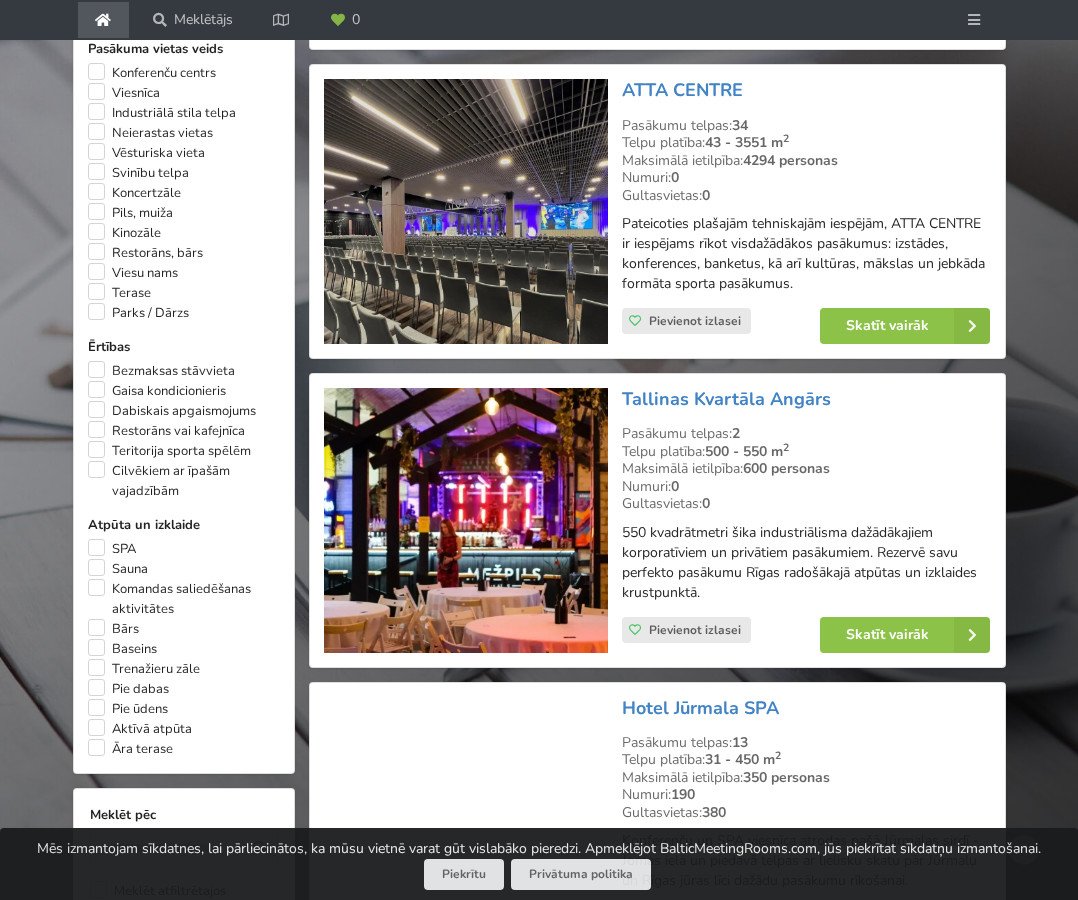 scroll, scrollTop: 1274, scrollLeft: 0, axis: vertical 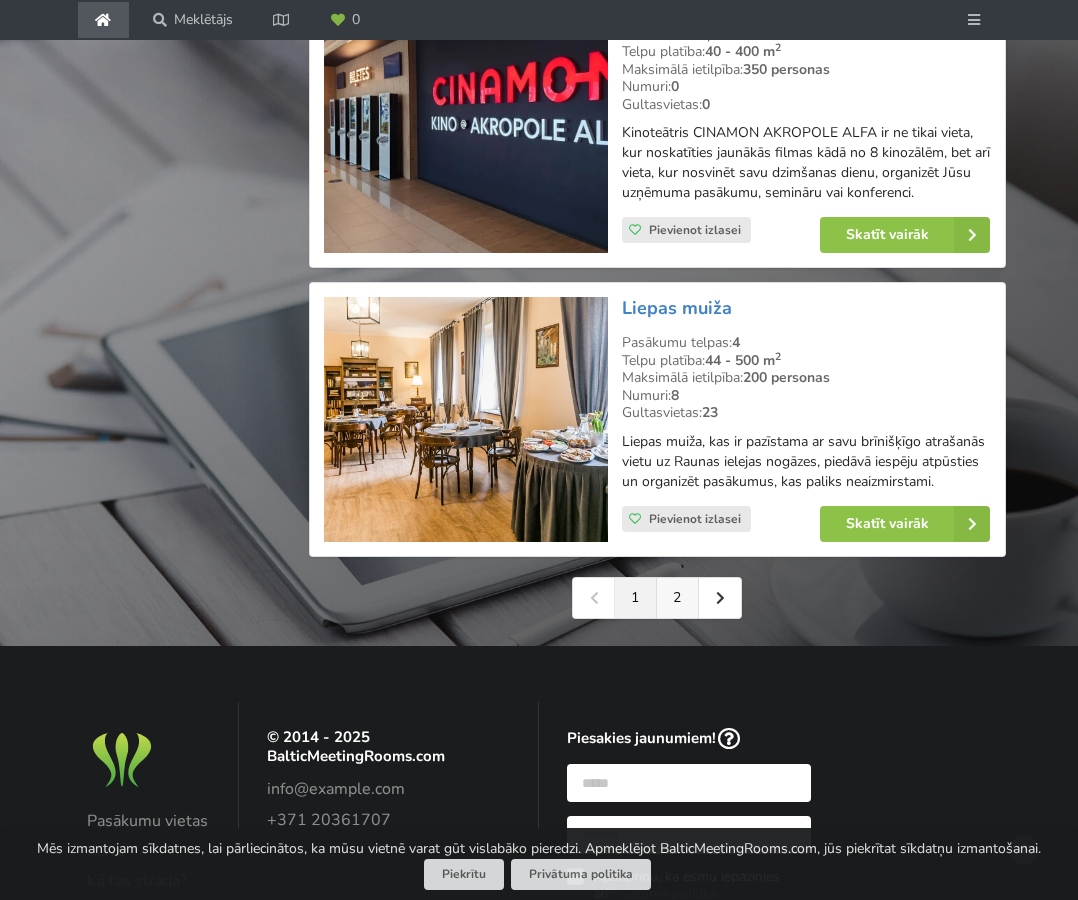 click on "2" at bounding box center (678, 598) 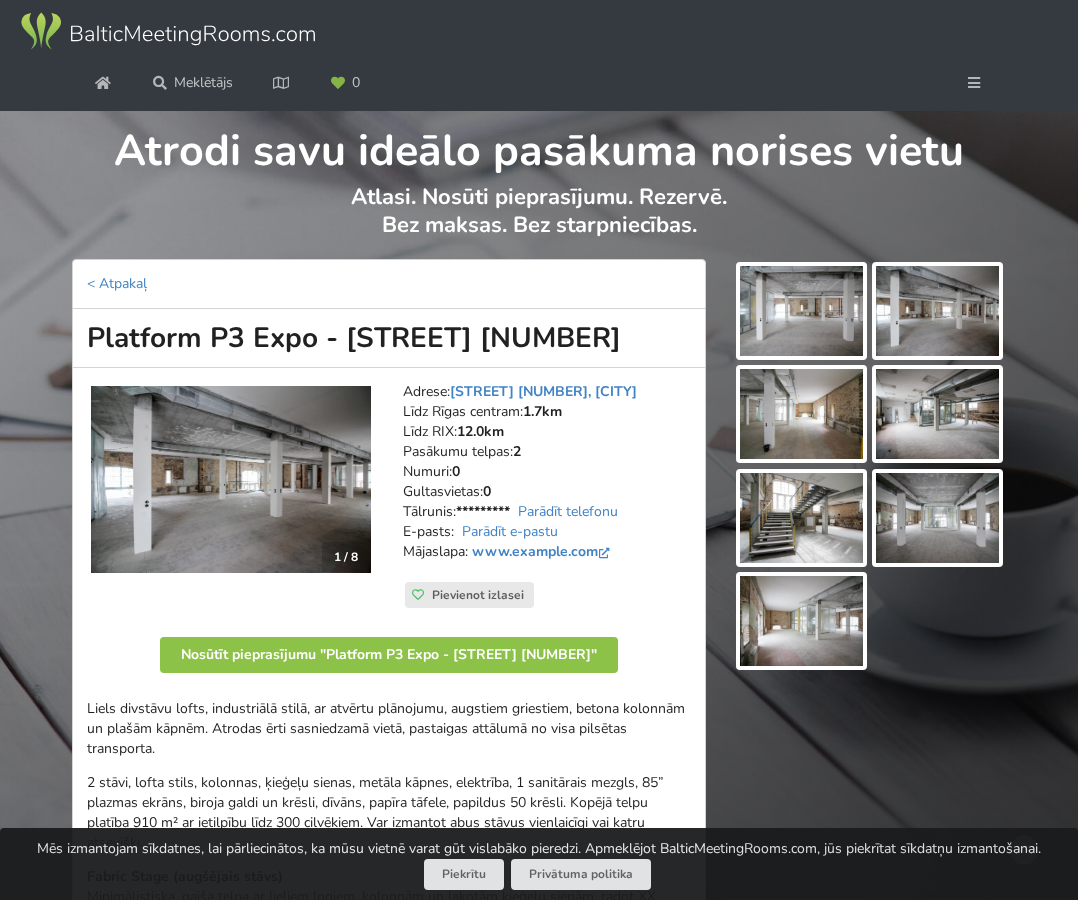 scroll, scrollTop: 0, scrollLeft: 0, axis: both 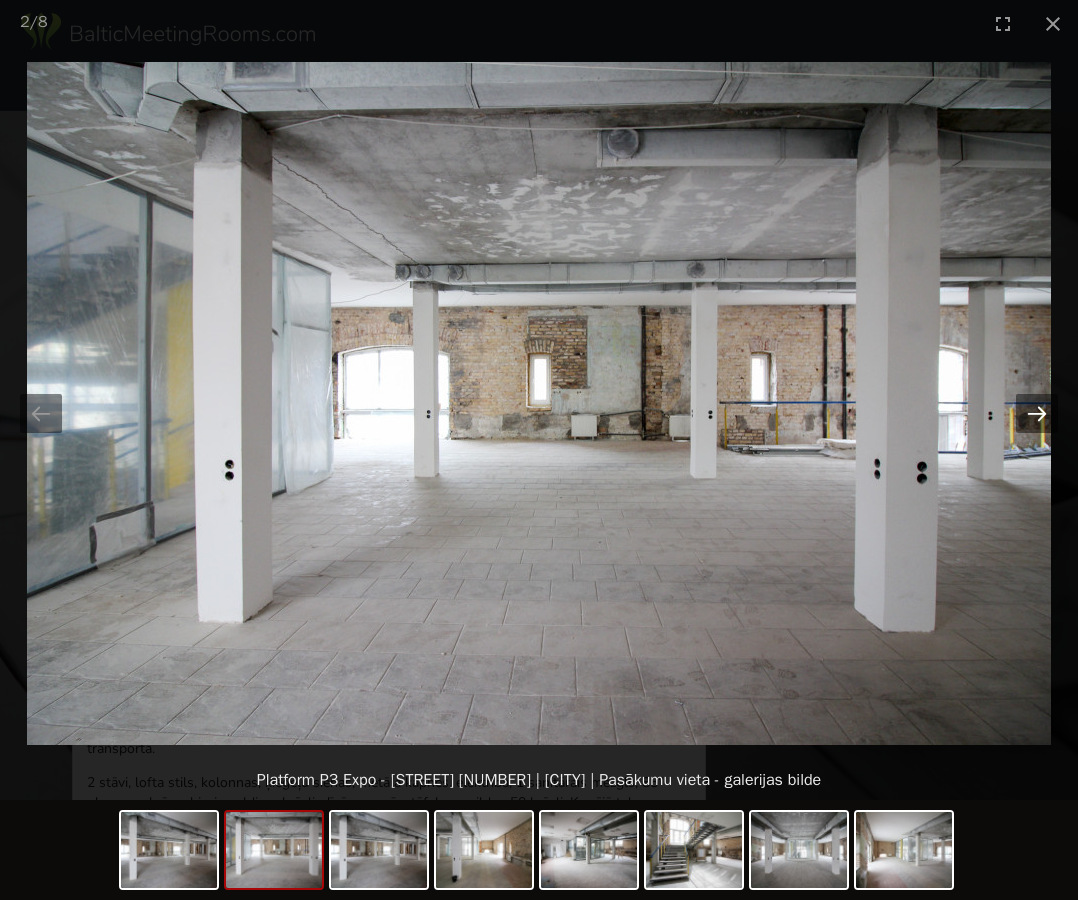 click at bounding box center [1037, 413] 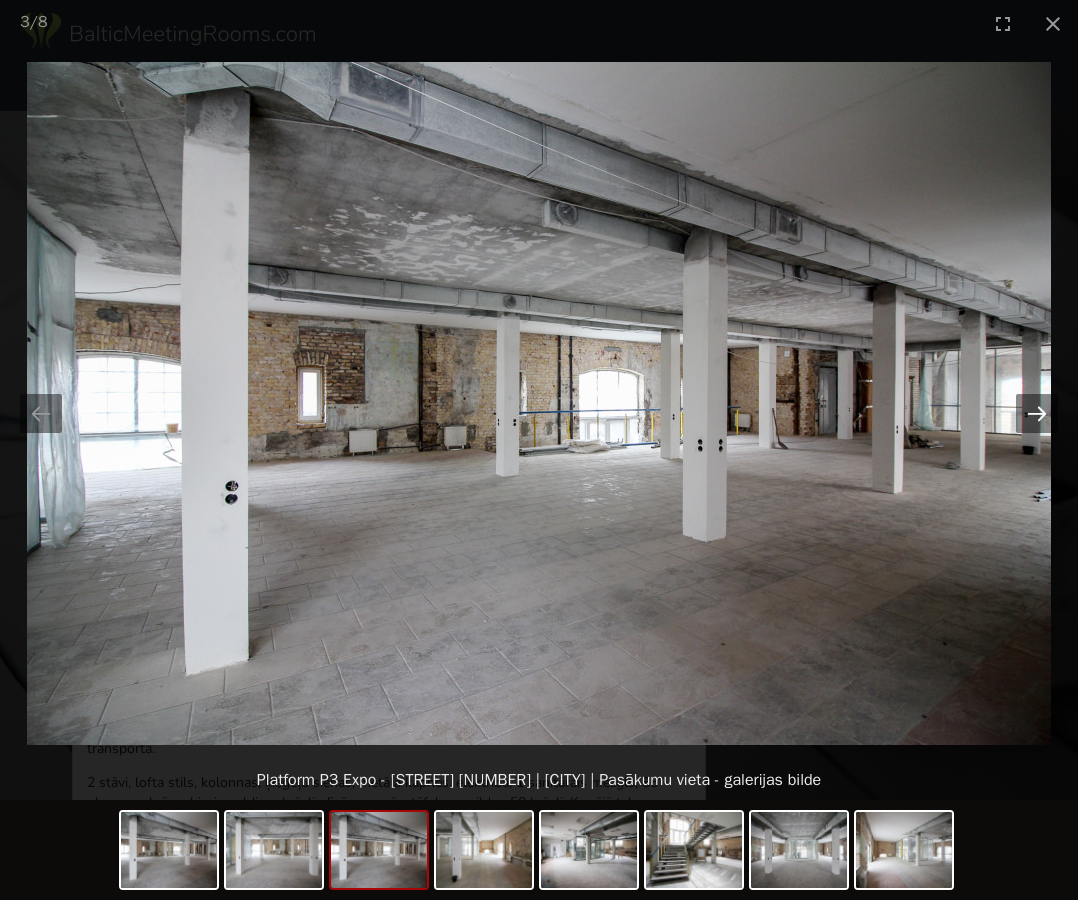 click at bounding box center (1037, 413) 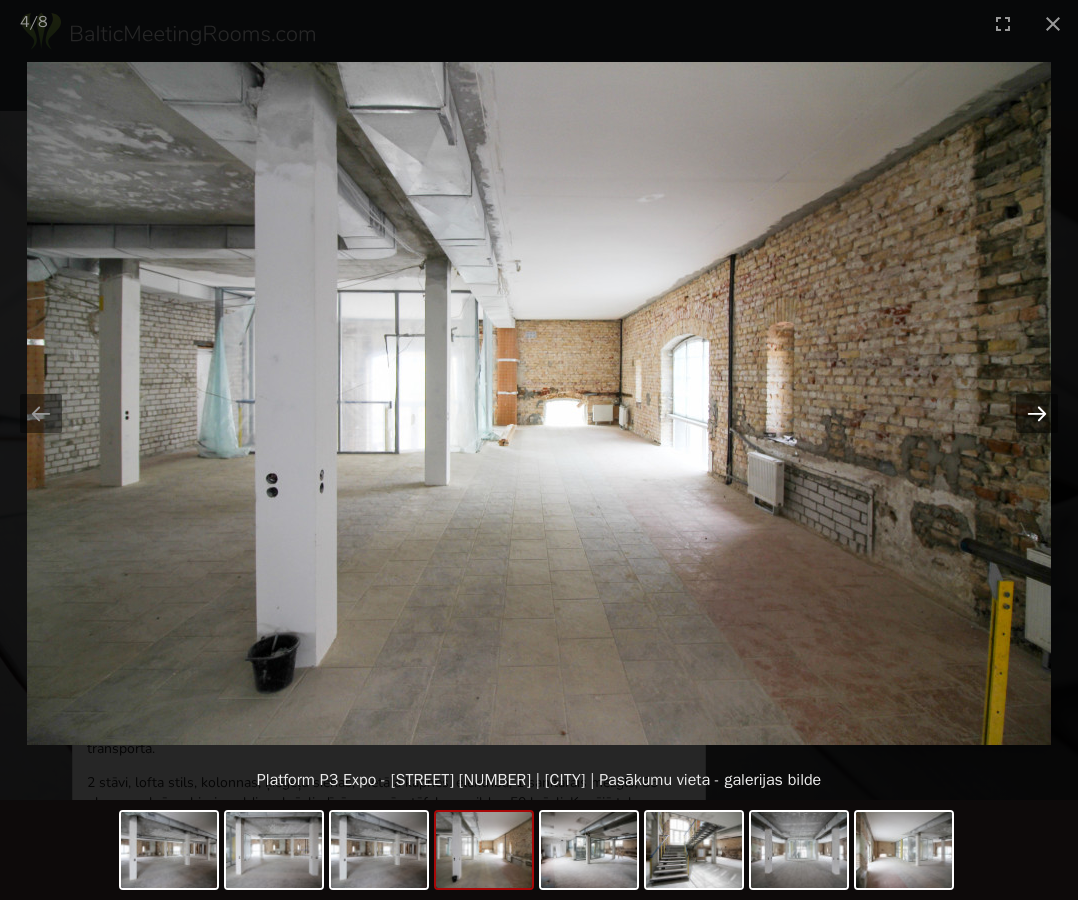 click at bounding box center [1037, 413] 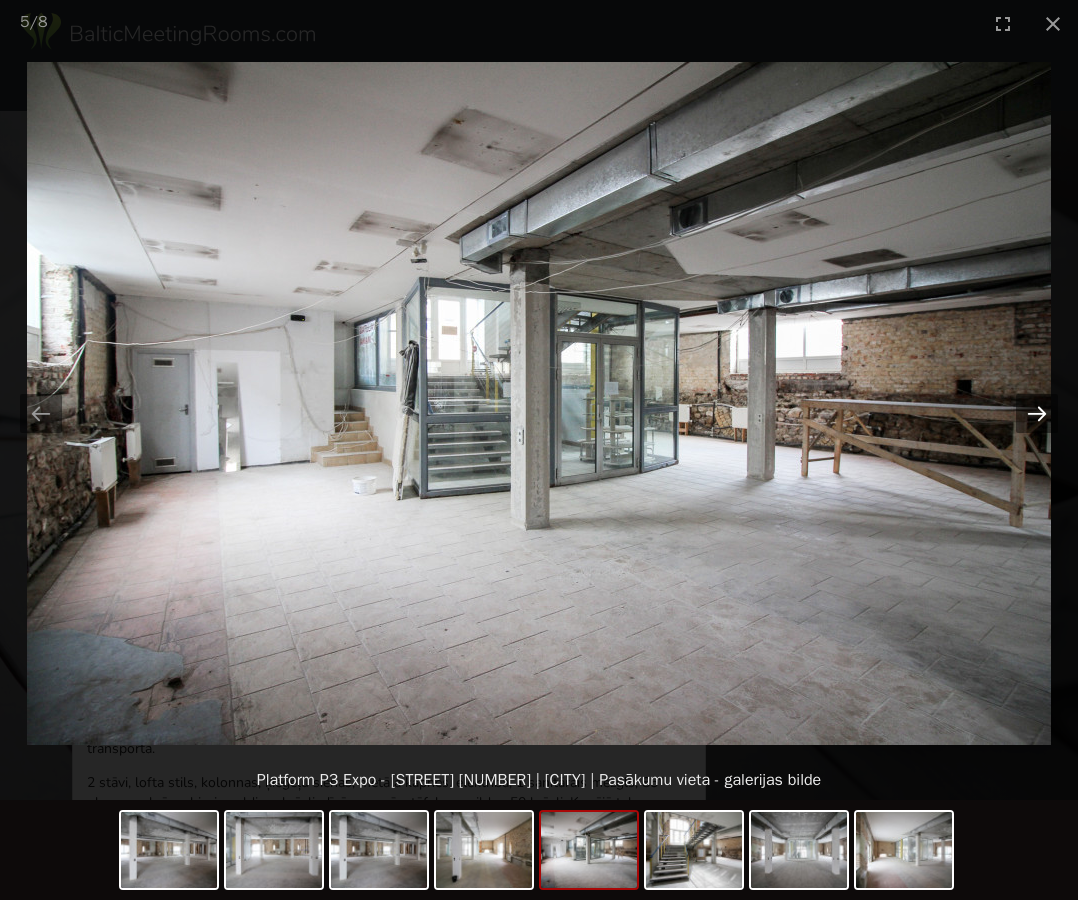 click at bounding box center (1037, 413) 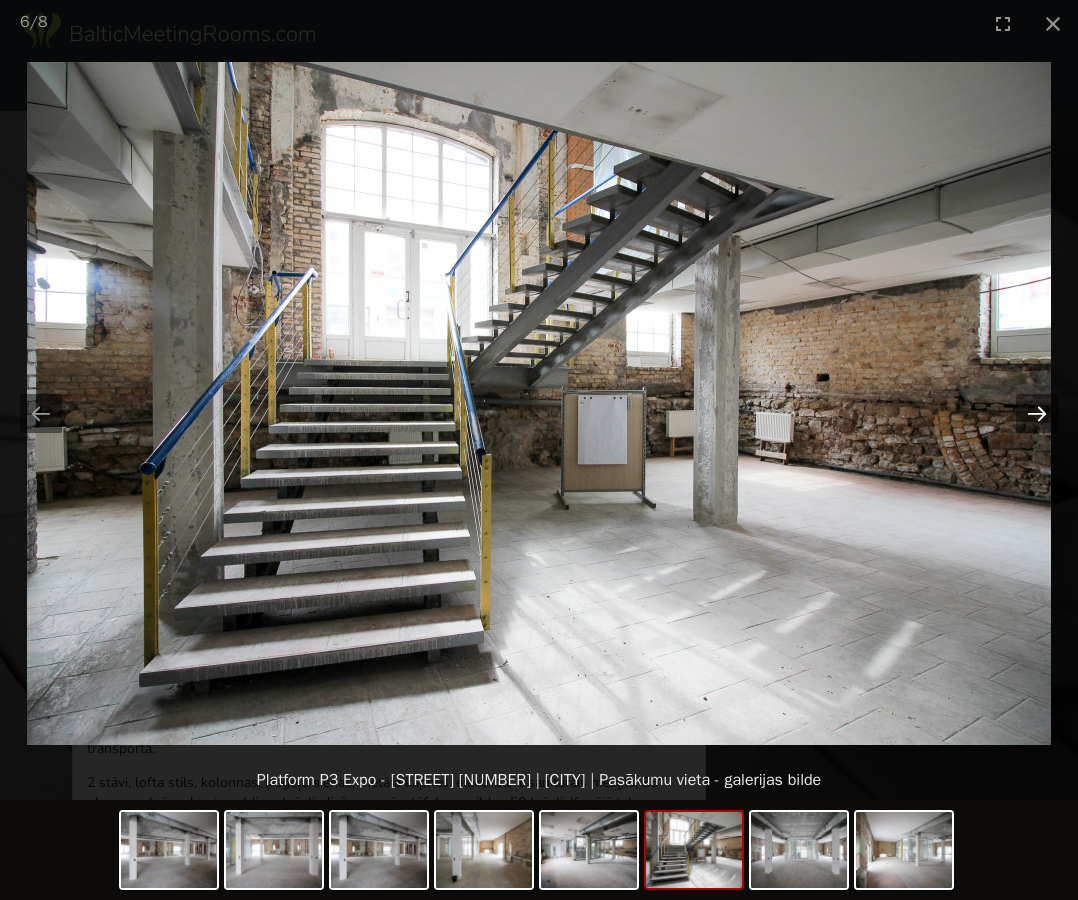click at bounding box center [1037, 413] 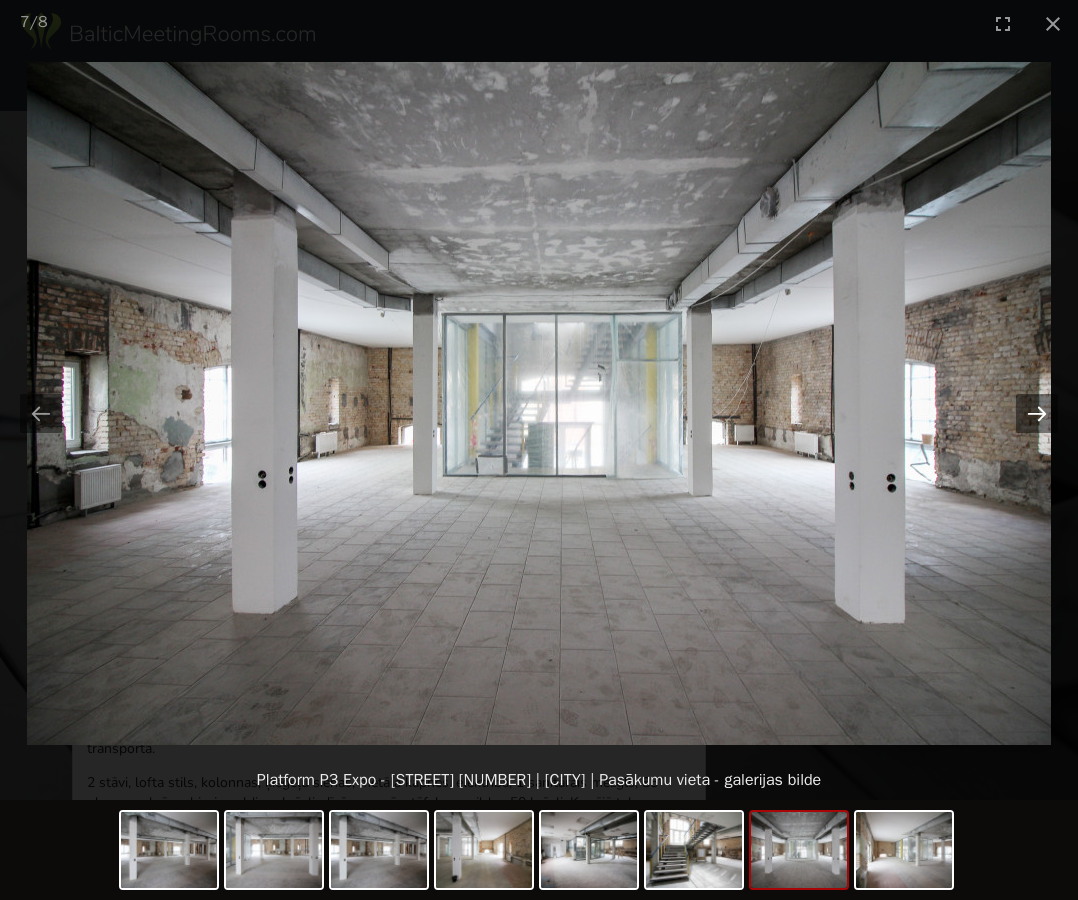 click at bounding box center (1037, 413) 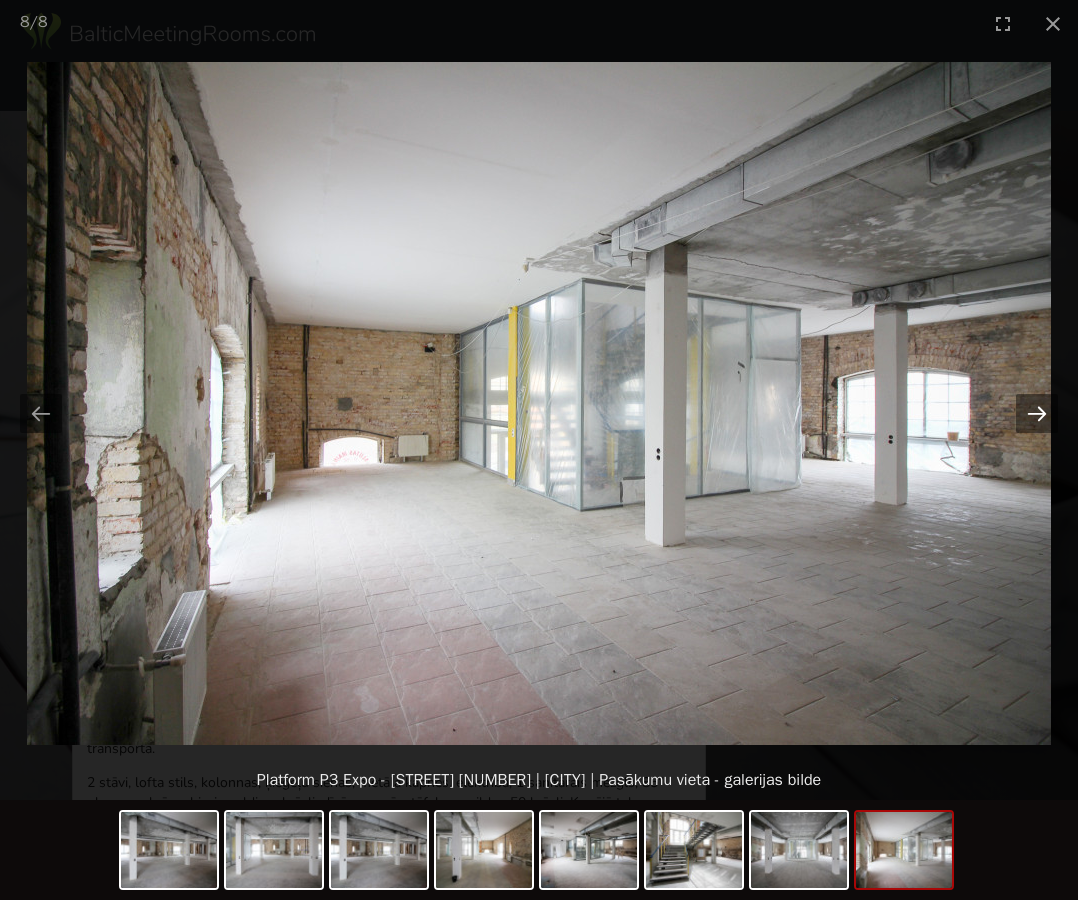 click at bounding box center [1037, 413] 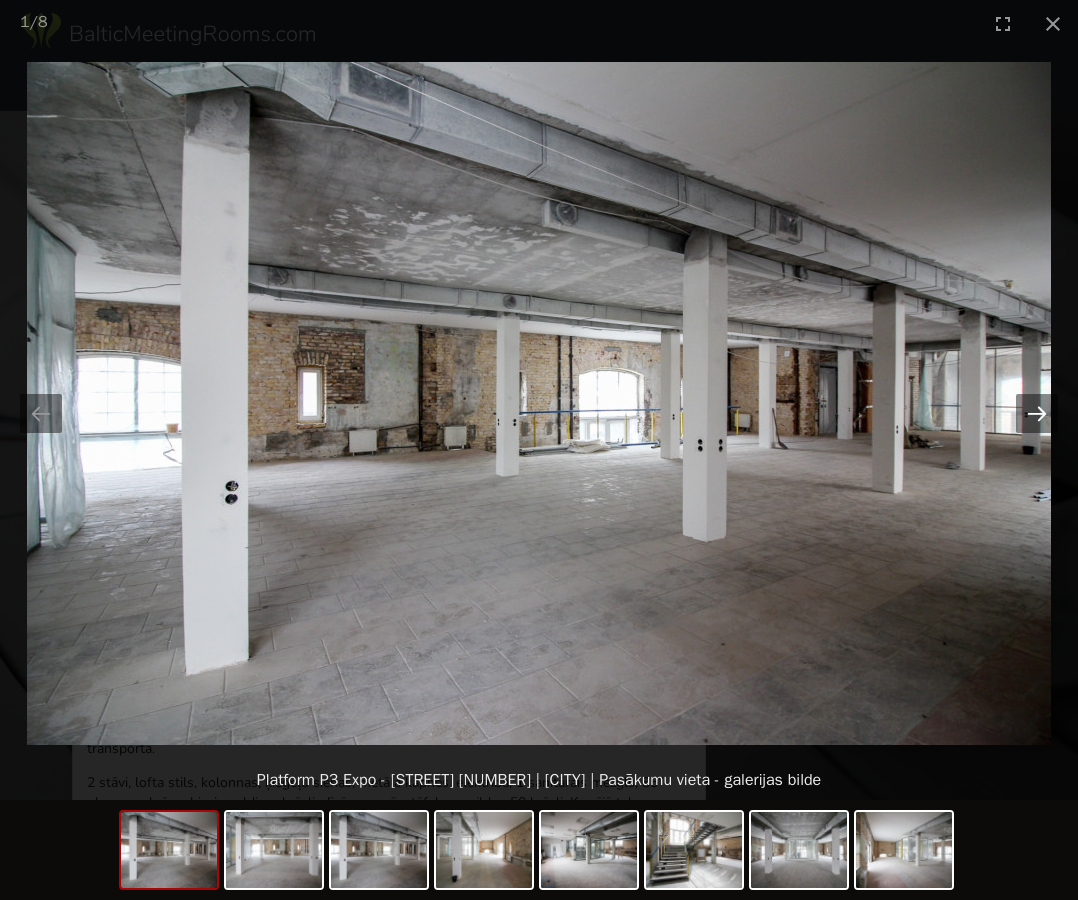click at bounding box center (1037, 413) 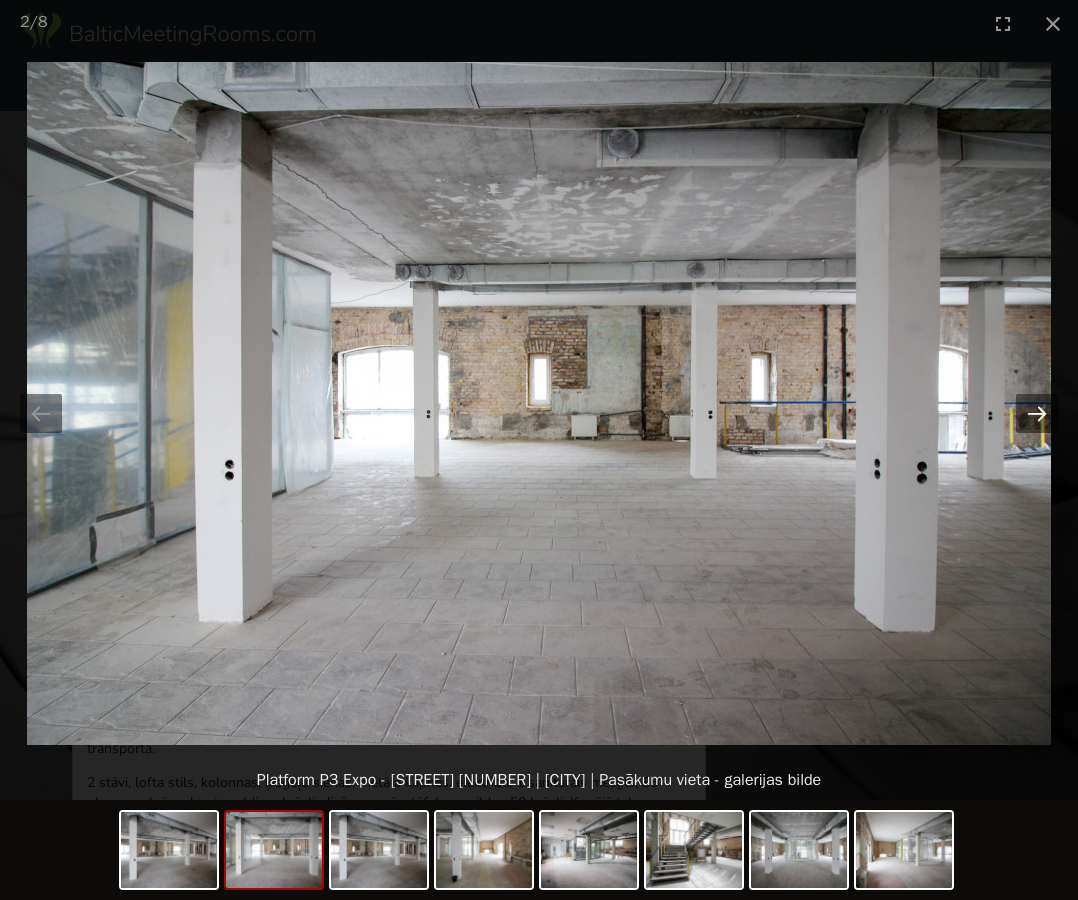 click at bounding box center [1037, 413] 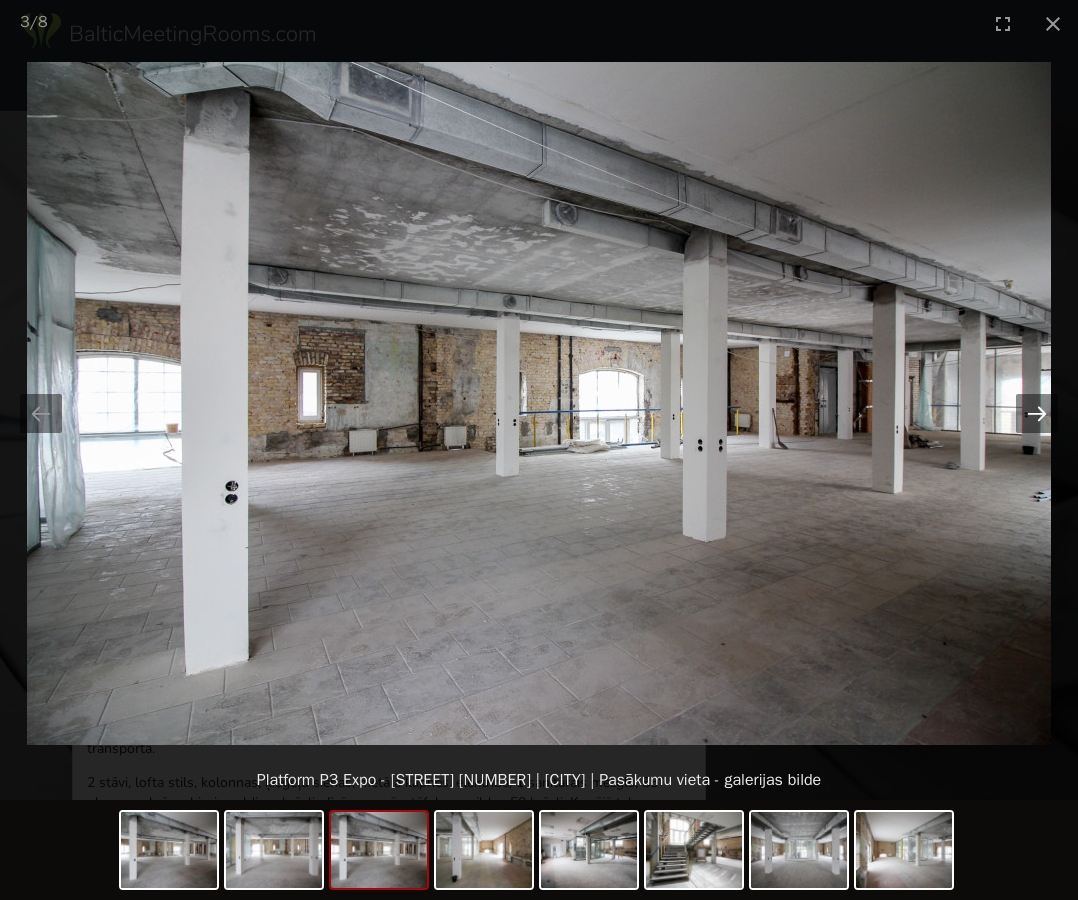 click at bounding box center (1037, 413) 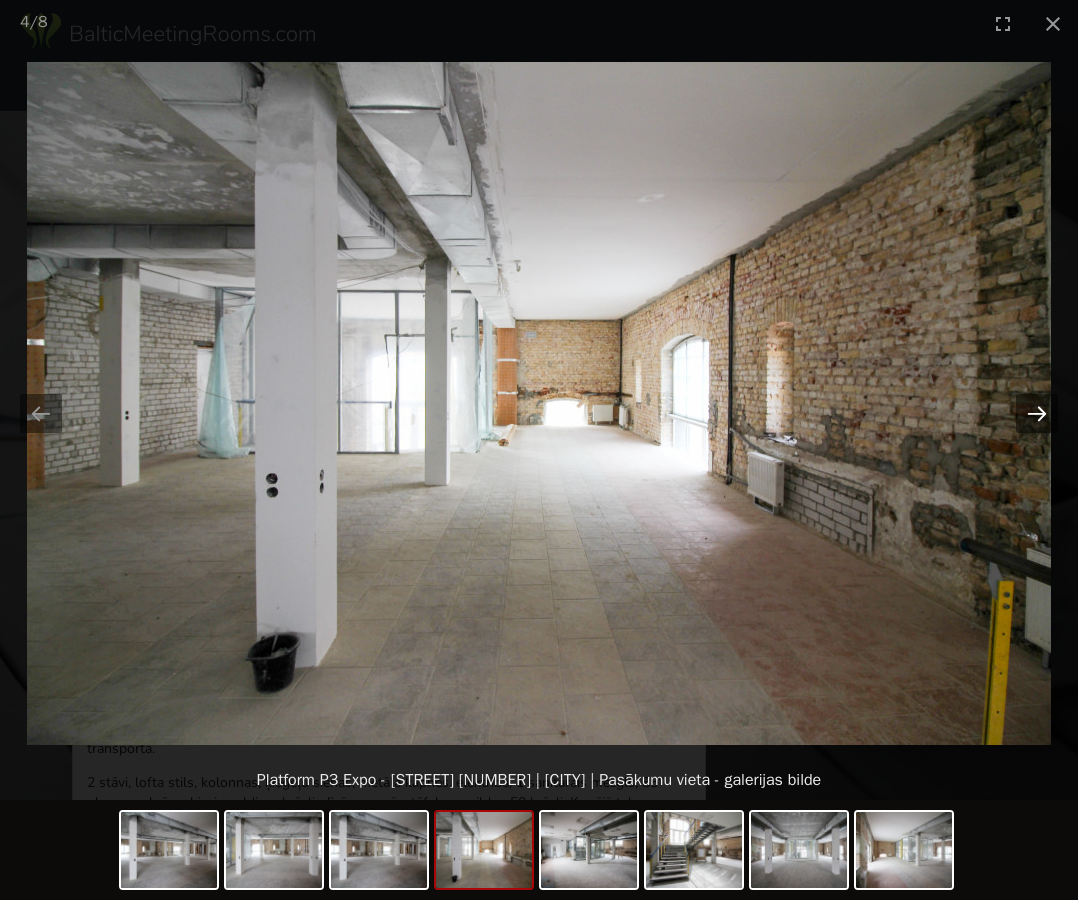 click at bounding box center [1037, 413] 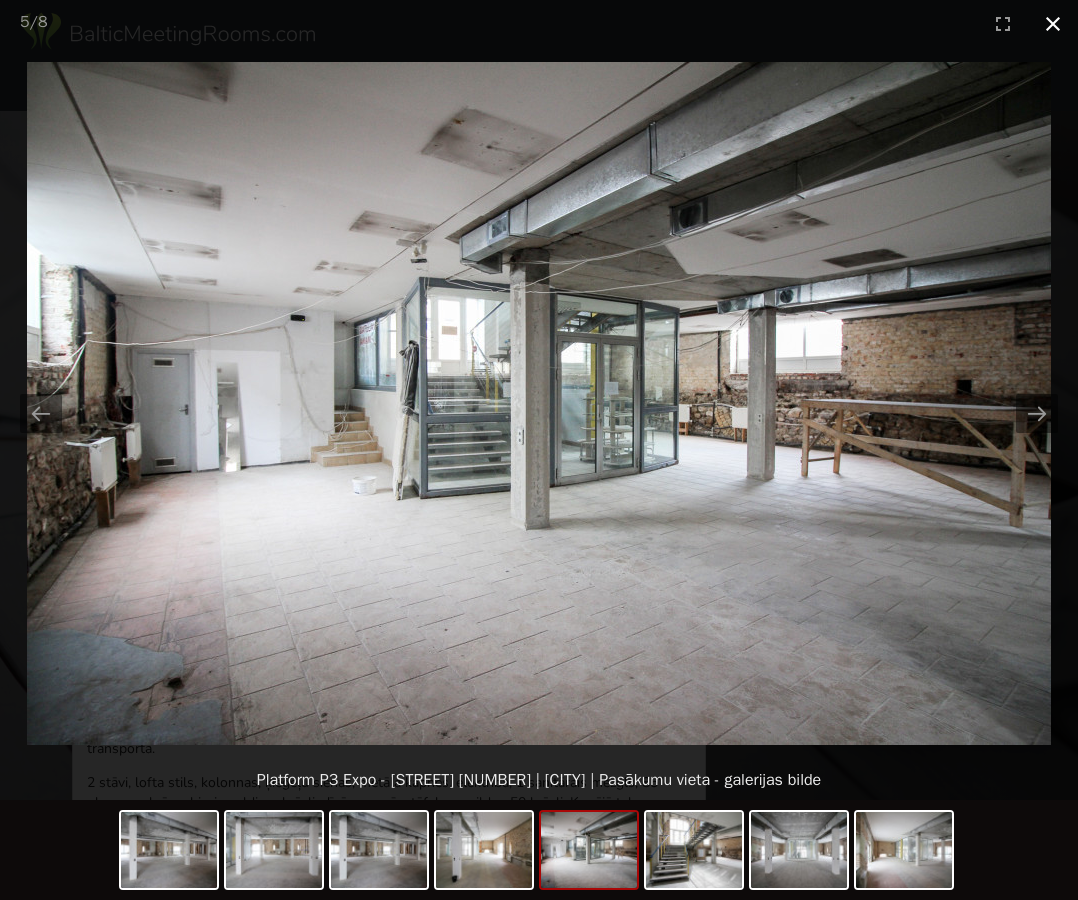 click at bounding box center [1053, 23] 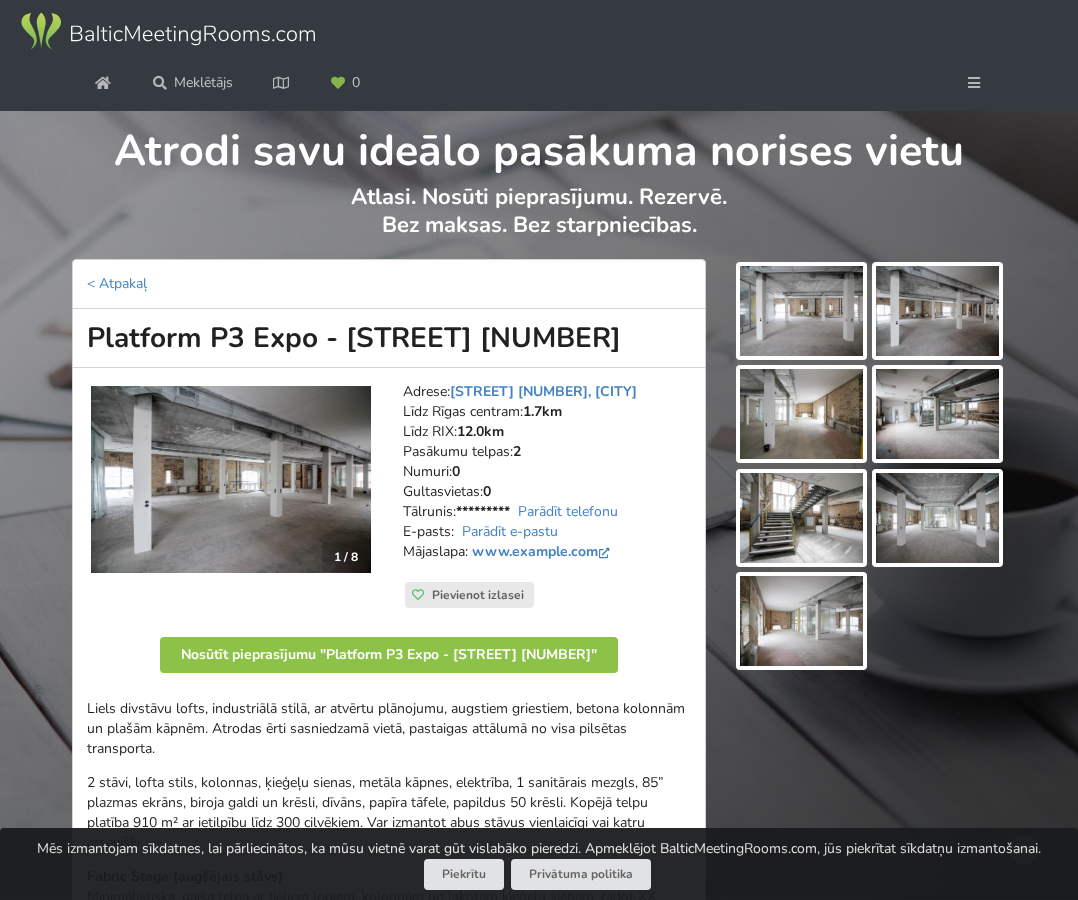 drag, startPoint x: 91, startPoint y: 349, endPoint x: 278, endPoint y: 344, distance: 187.06683 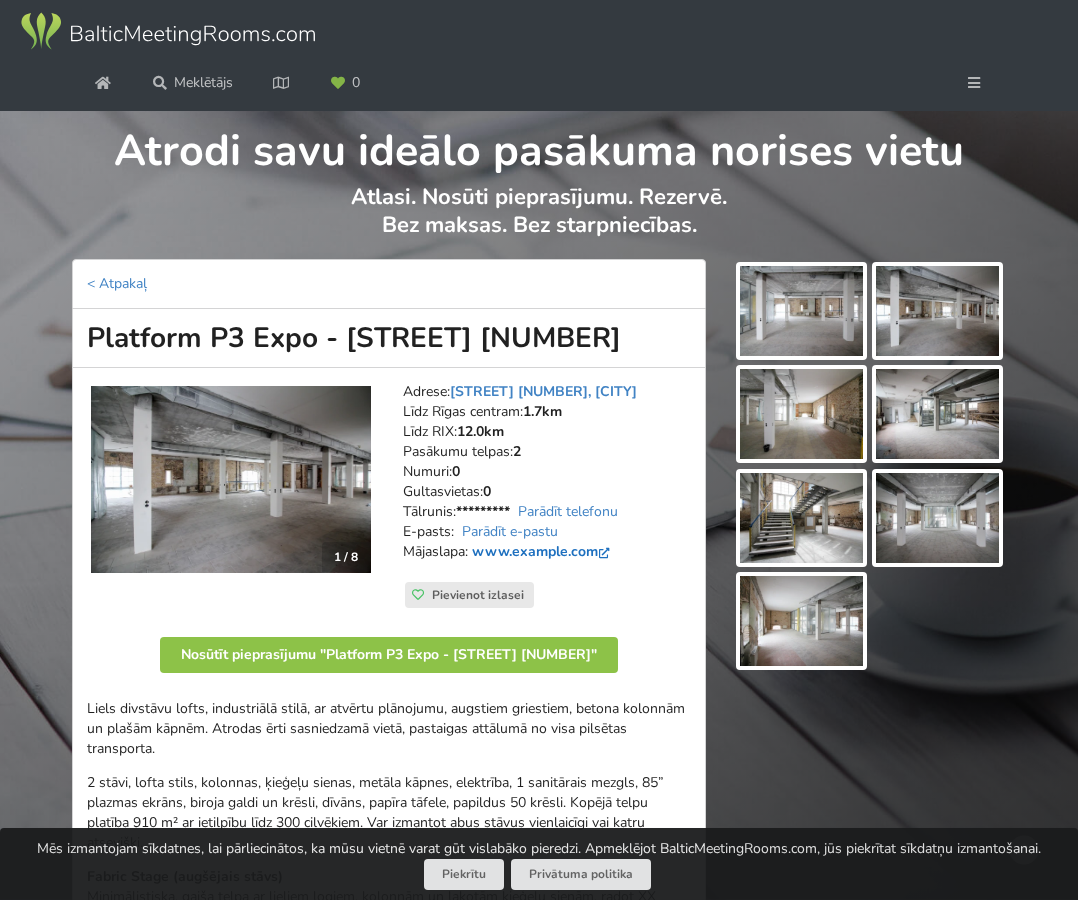 click on "www.facebook.com" at bounding box center [543, 551] 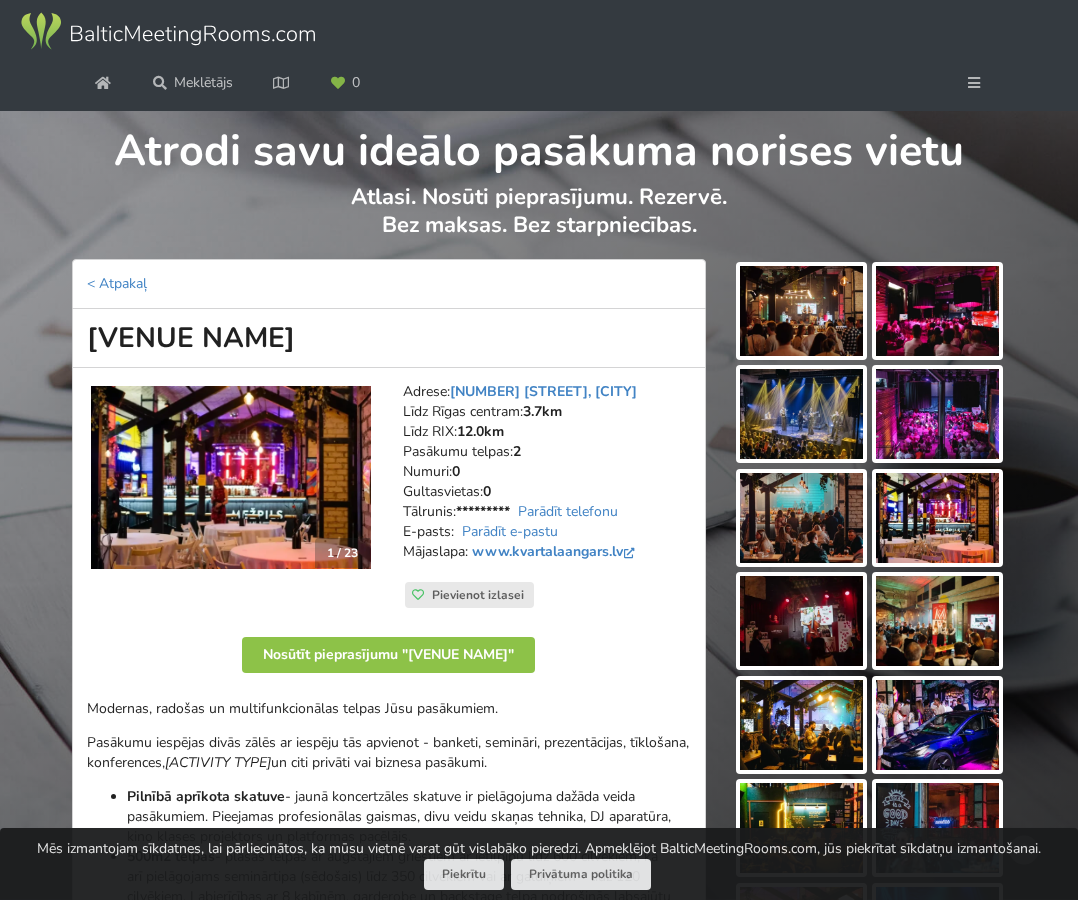 scroll, scrollTop: 0, scrollLeft: 0, axis: both 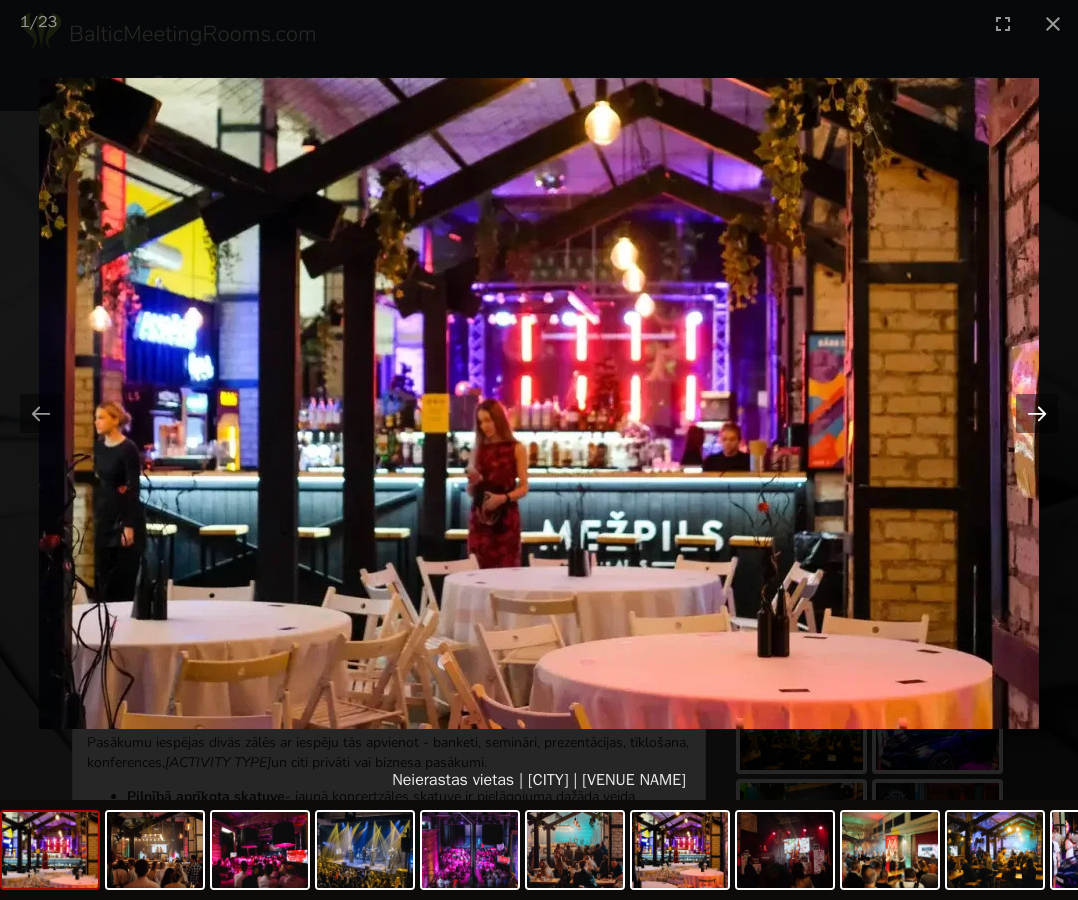click at bounding box center (1037, 413) 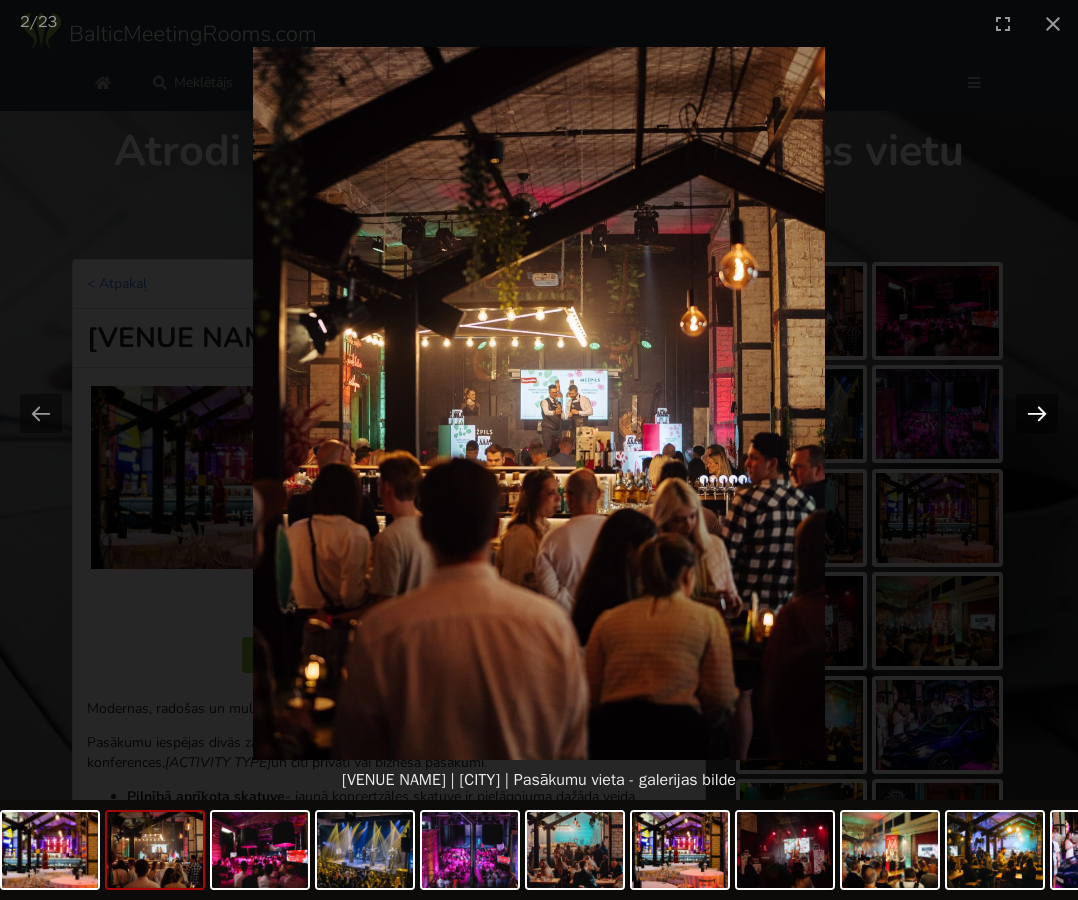 click at bounding box center [1037, 413] 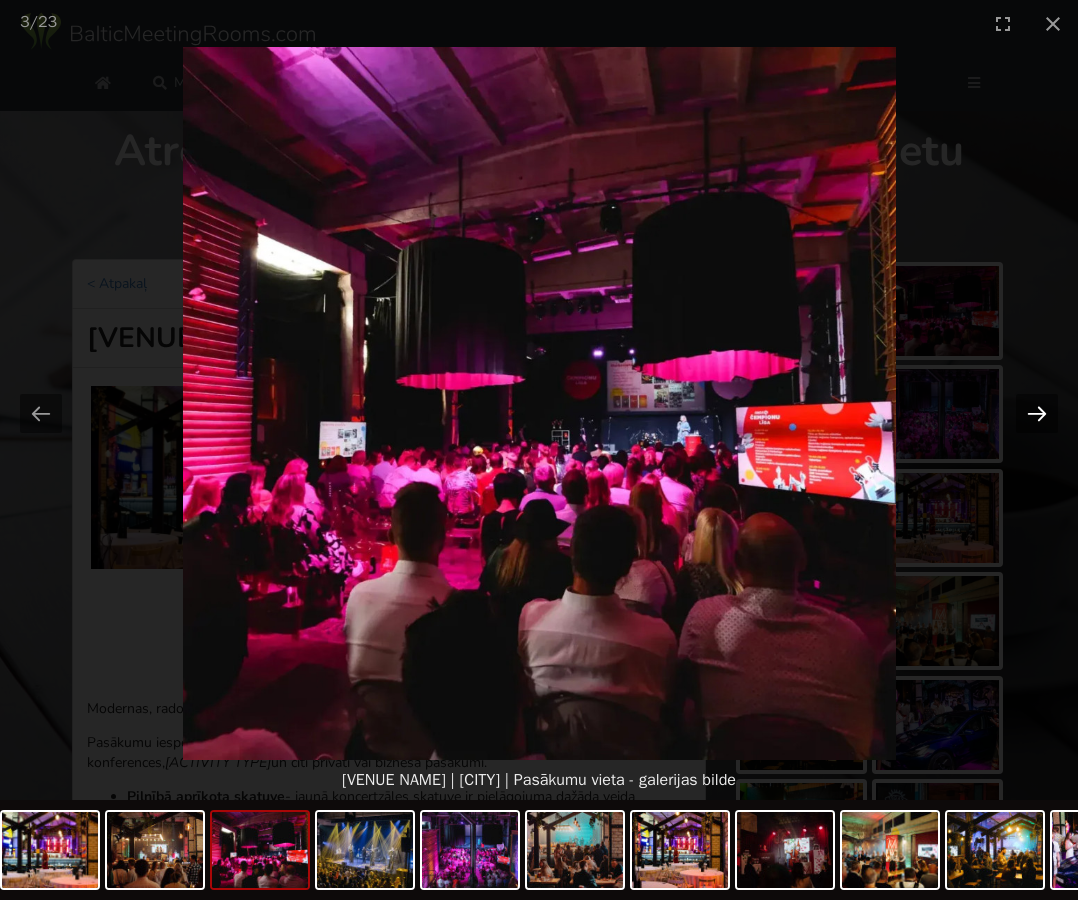click at bounding box center [1037, 413] 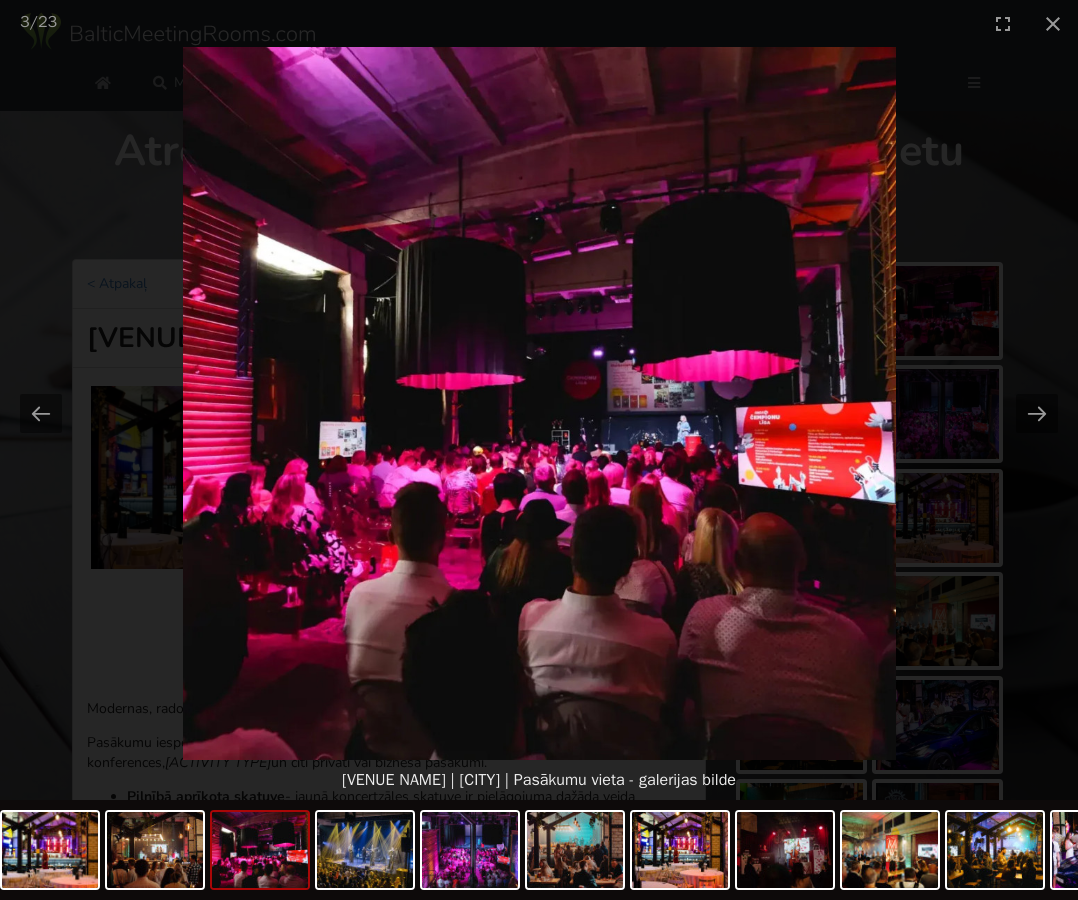click at bounding box center [539, 403] 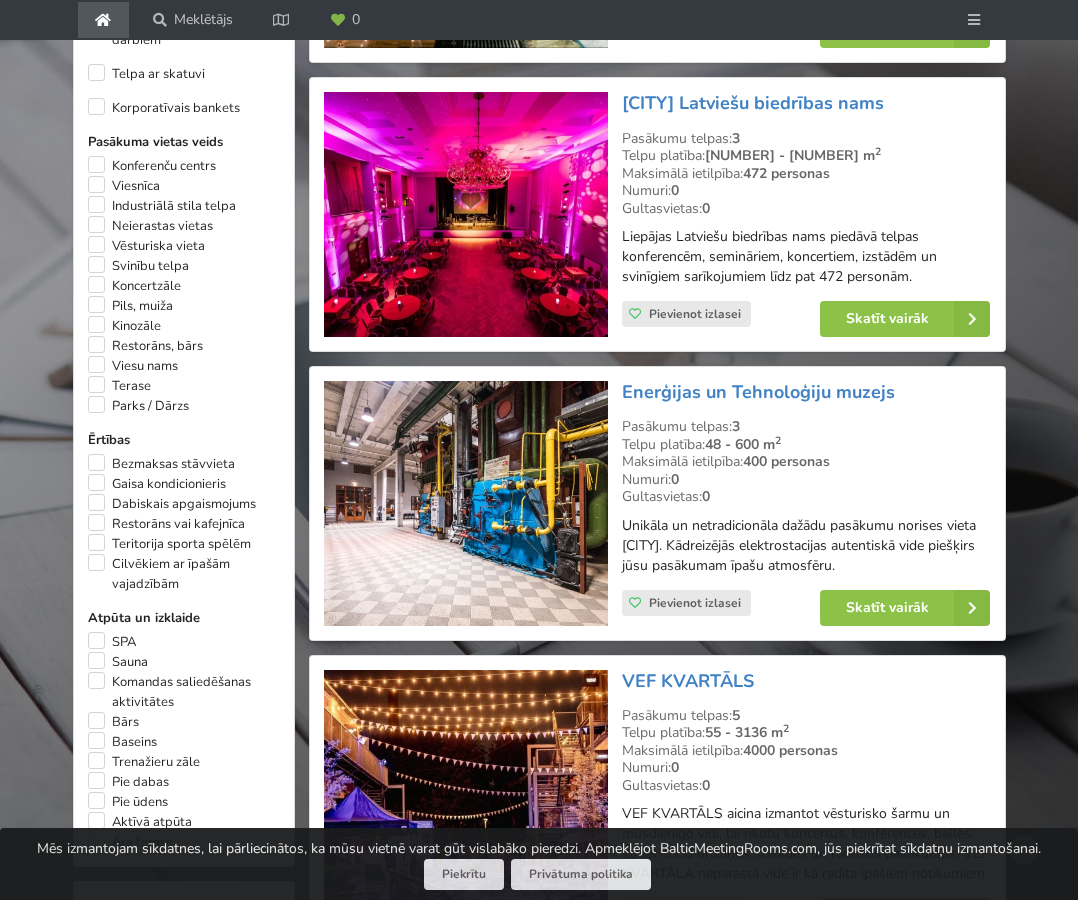 scroll, scrollTop: 1200, scrollLeft: 0, axis: vertical 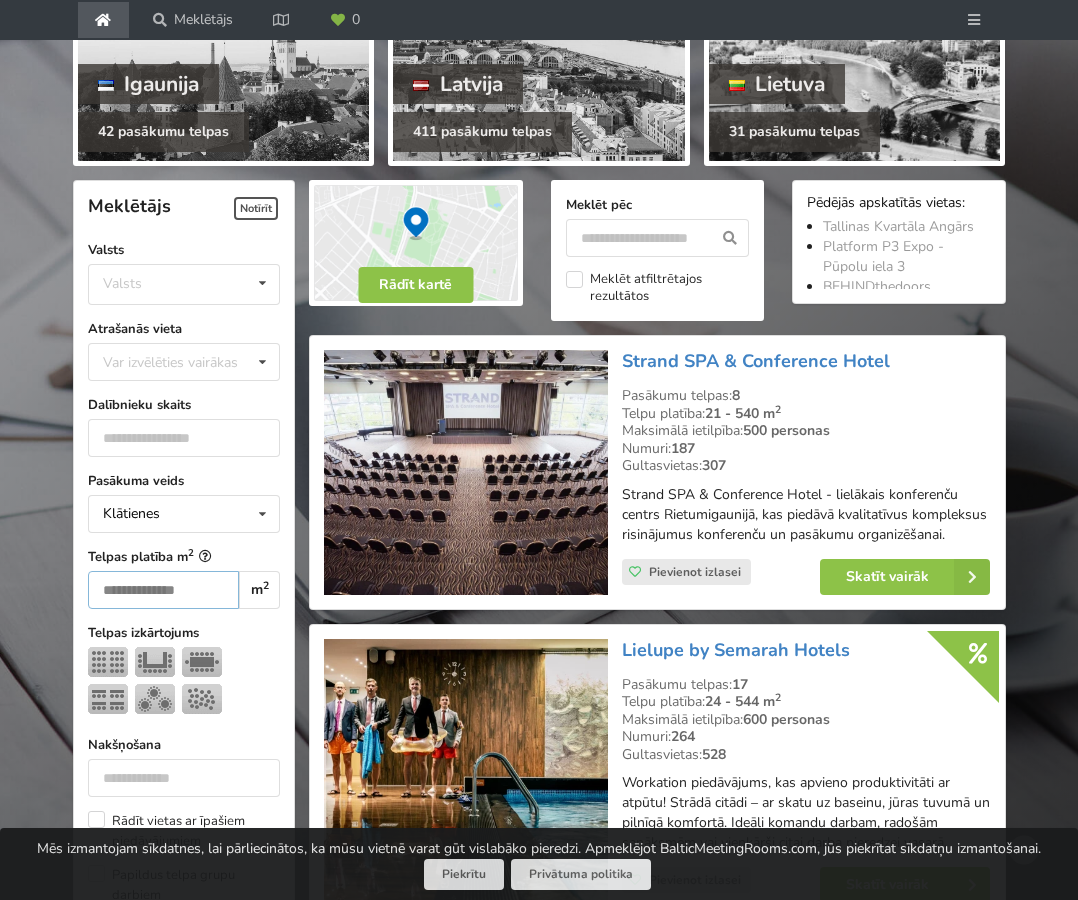 click on "***" at bounding box center [163, 590] 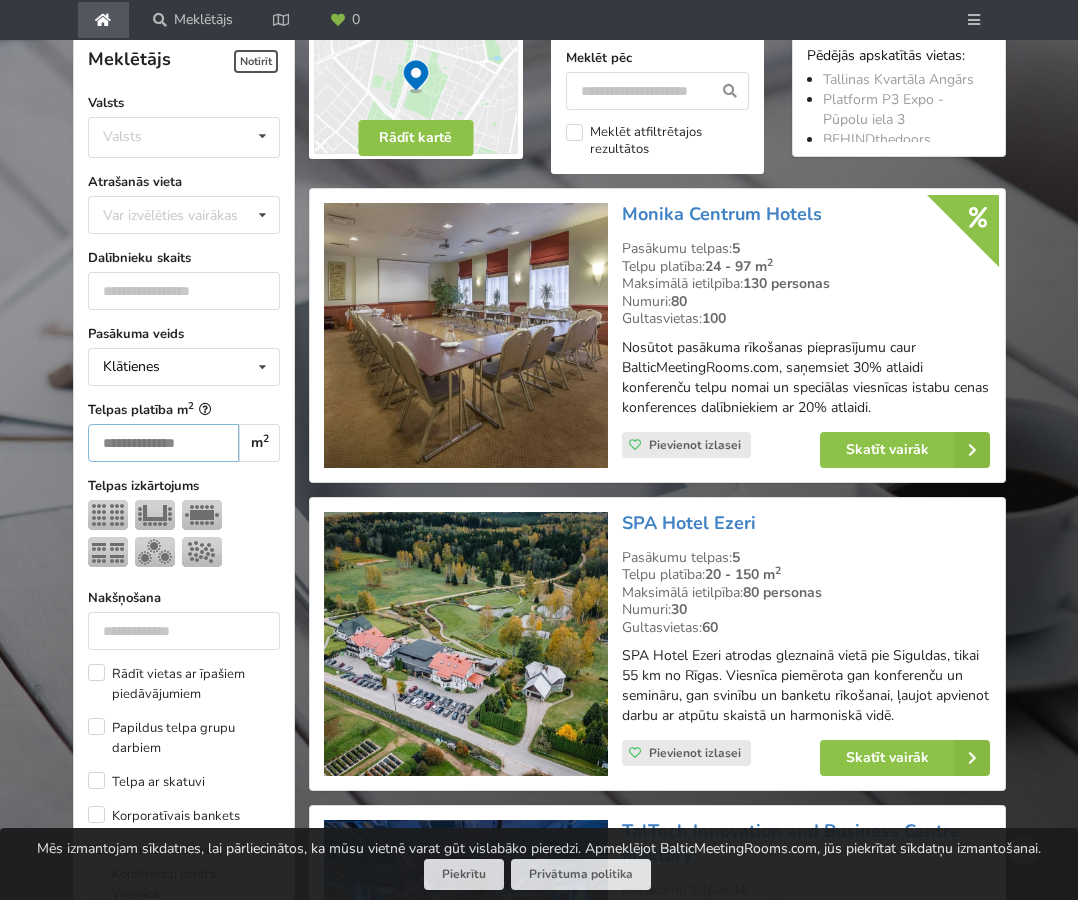 scroll, scrollTop: 474, scrollLeft: 0, axis: vertical 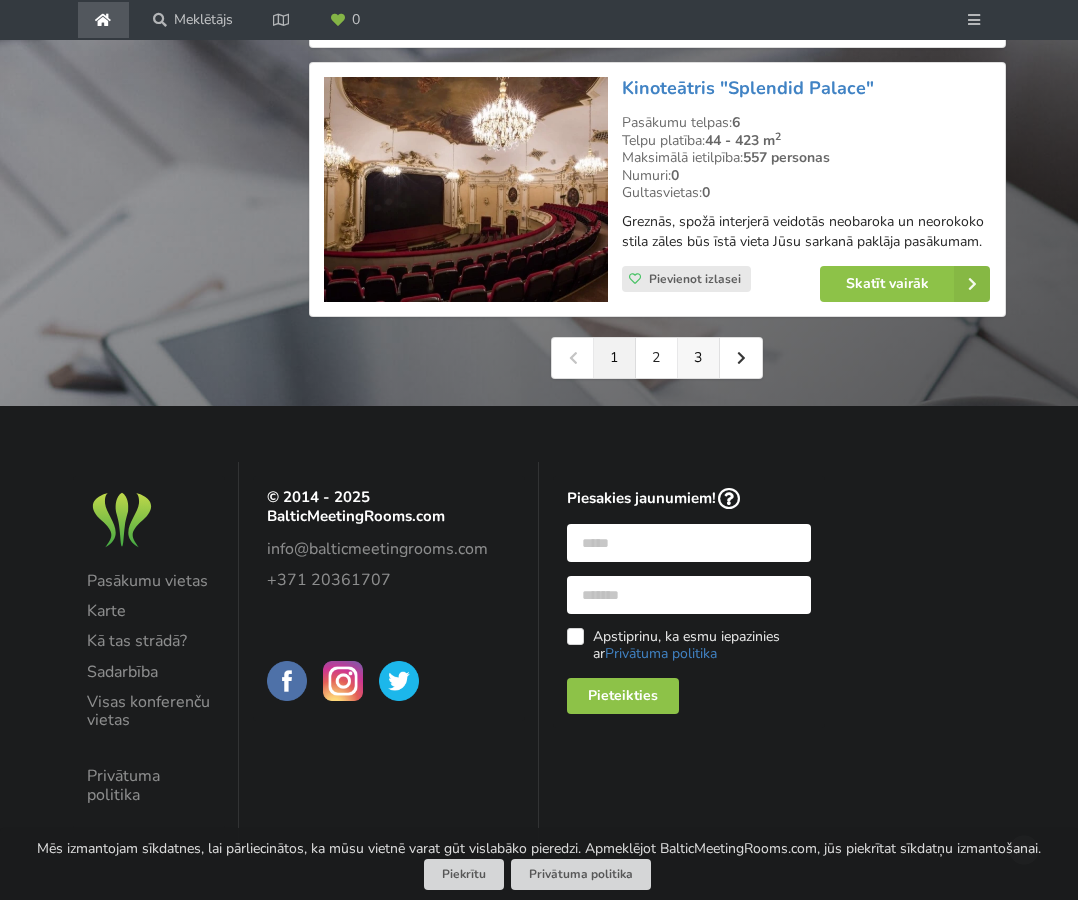 type on "***" 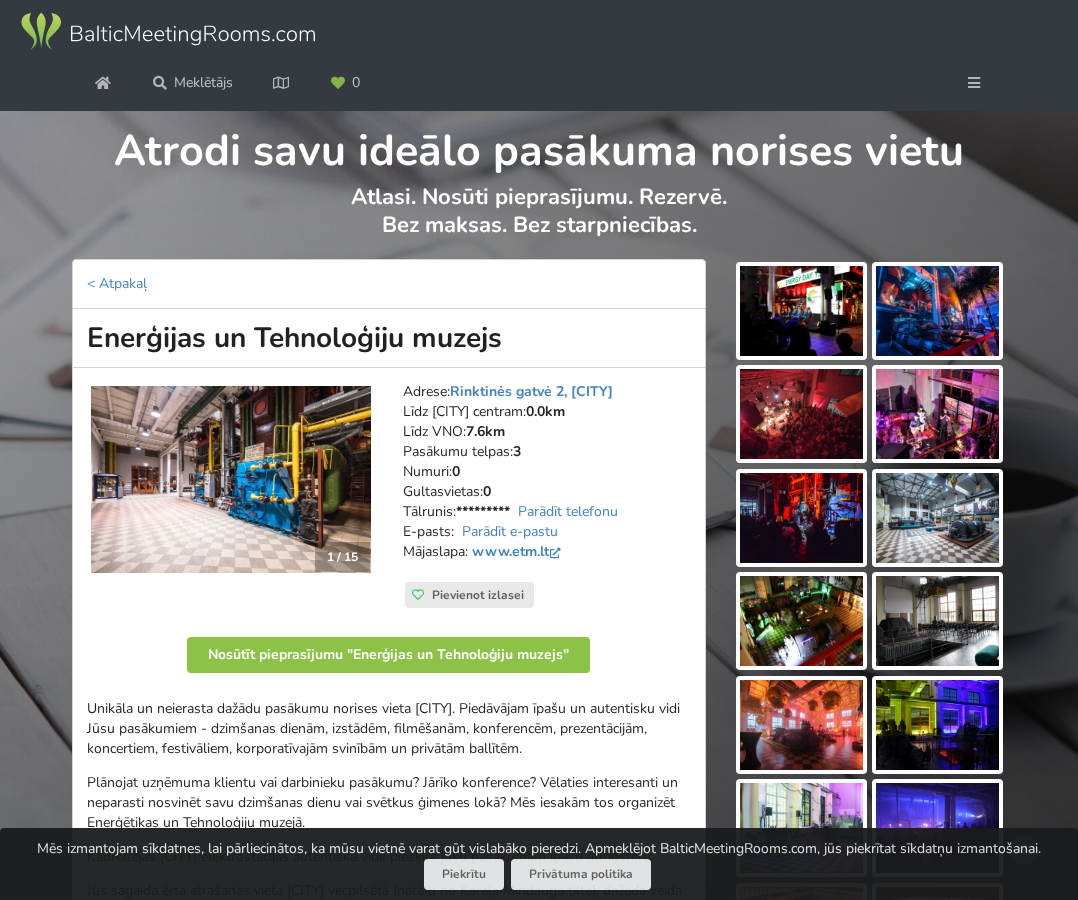 scroll, scrollTop: 0, scrollLeft: 0, axis: both 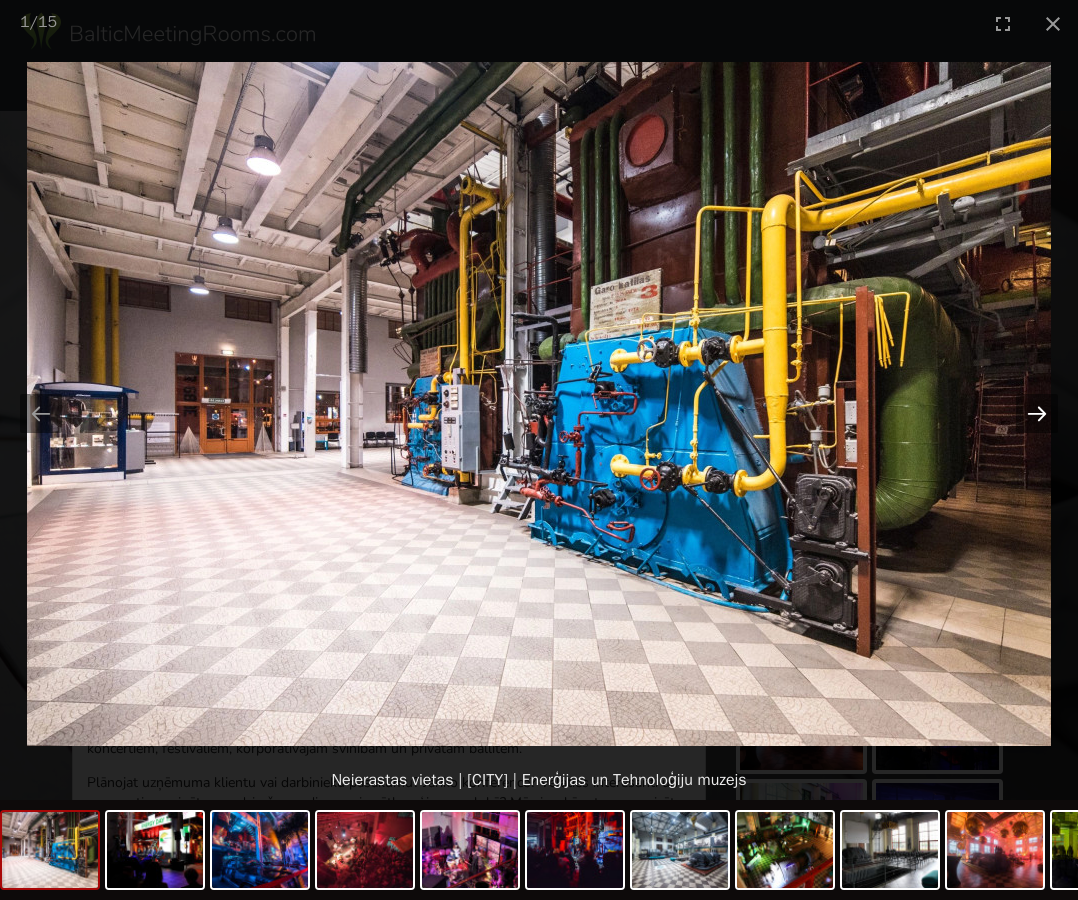 click at bounding box center (1037, 413) 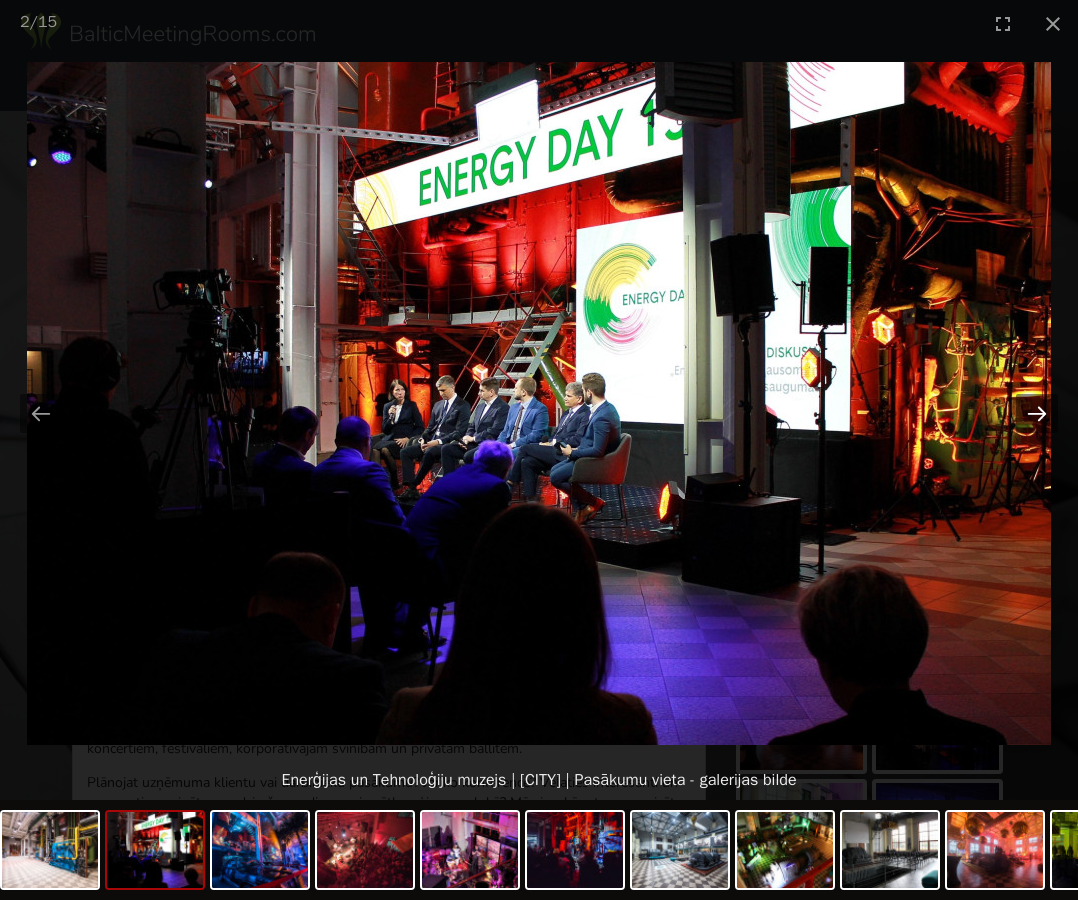 click at bounding box center [1037, 413] 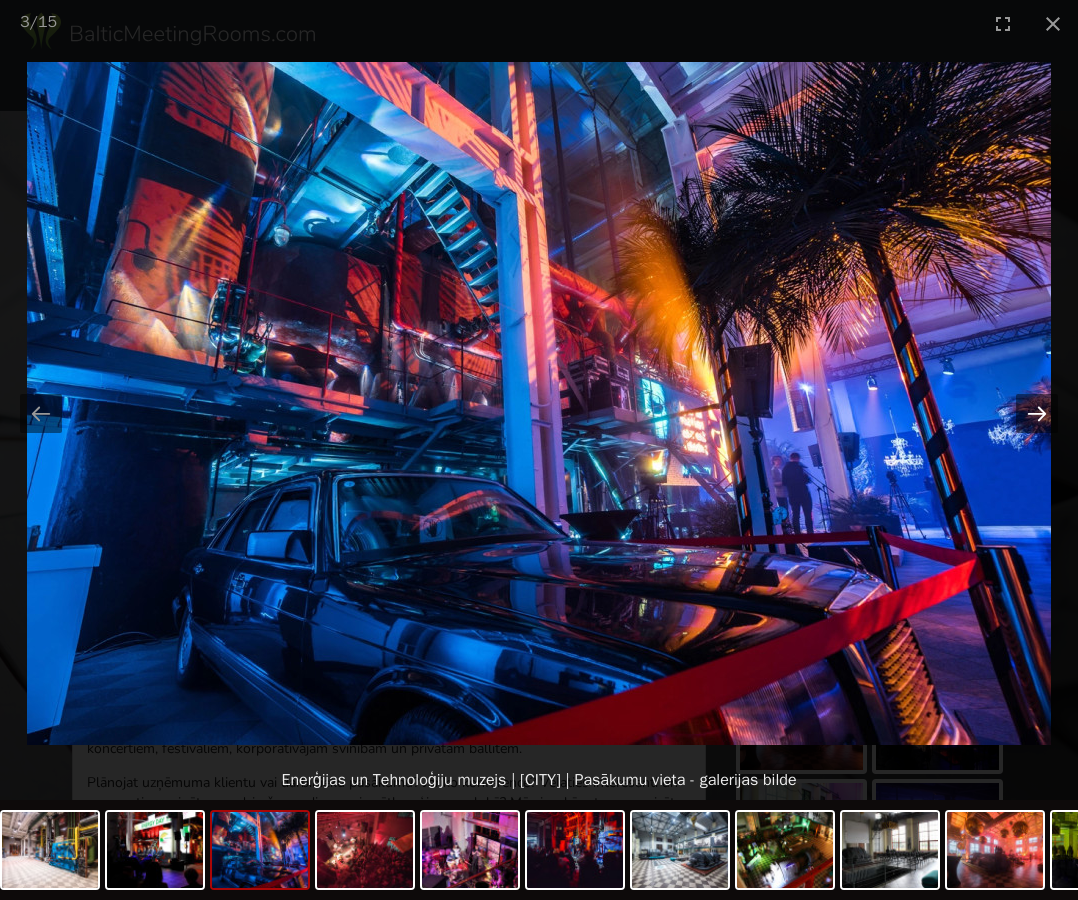 click at bounding box center [1037, 413] 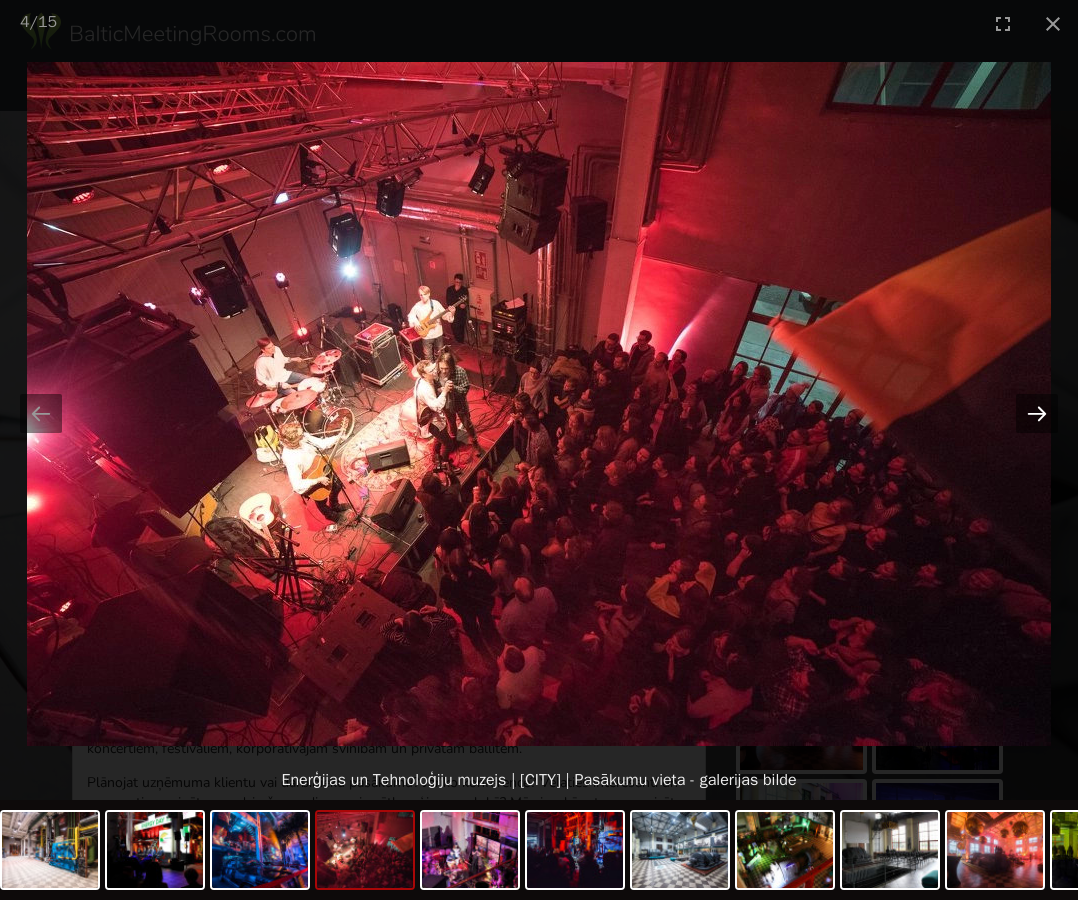 click at bounding box center [1037, 413] 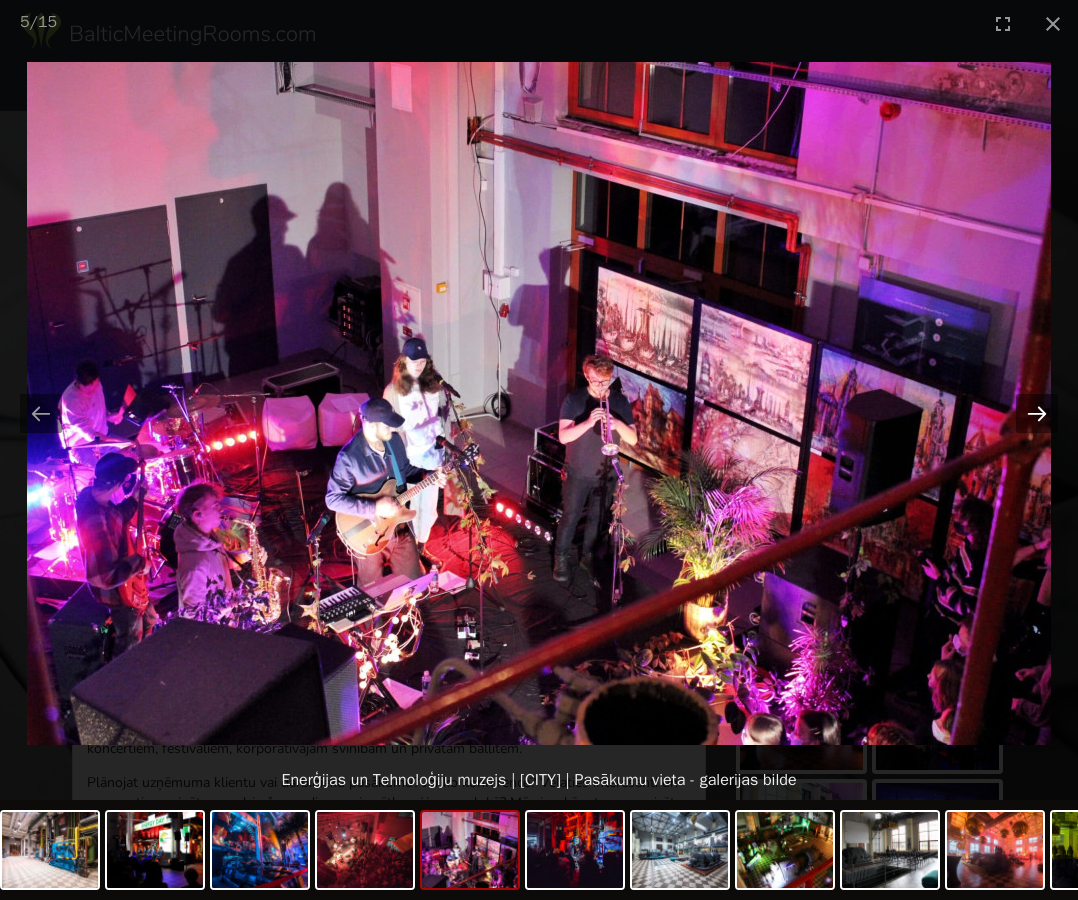 click at bounding box center [1037, 413] 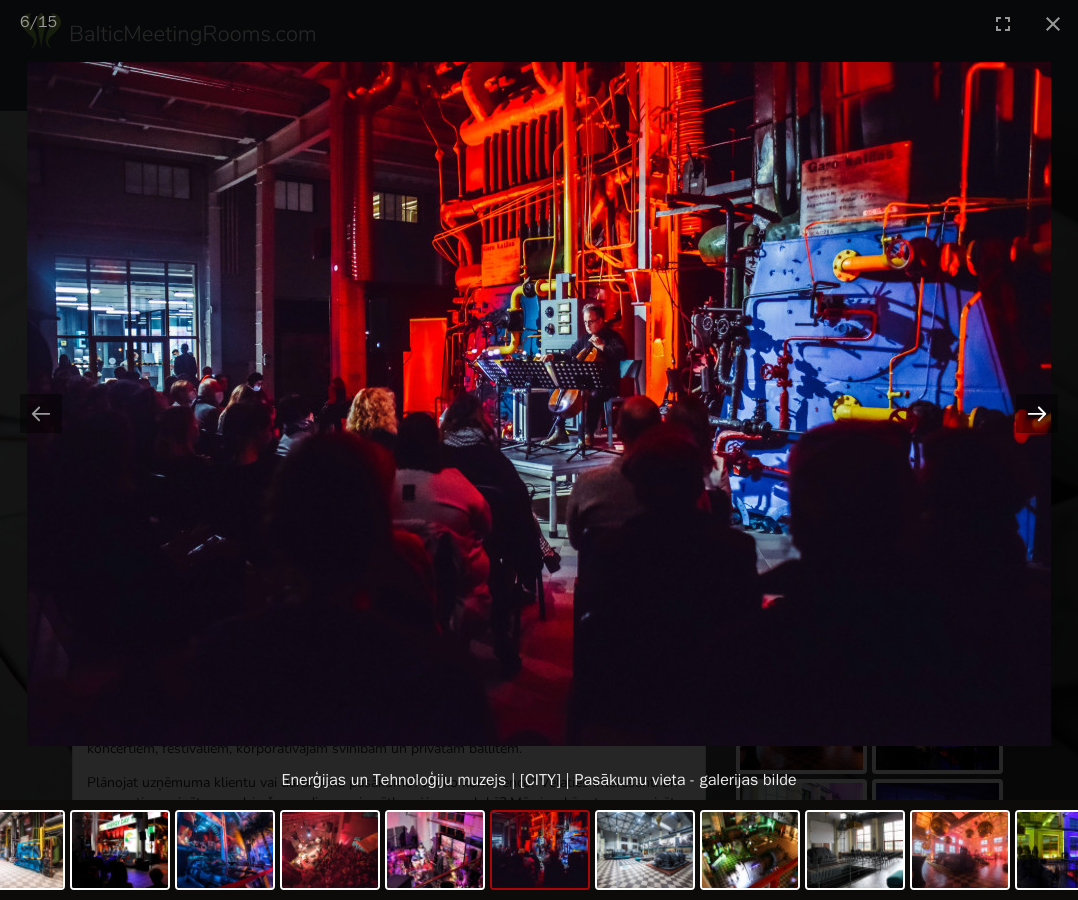 click at bounding box center [1037, 413] 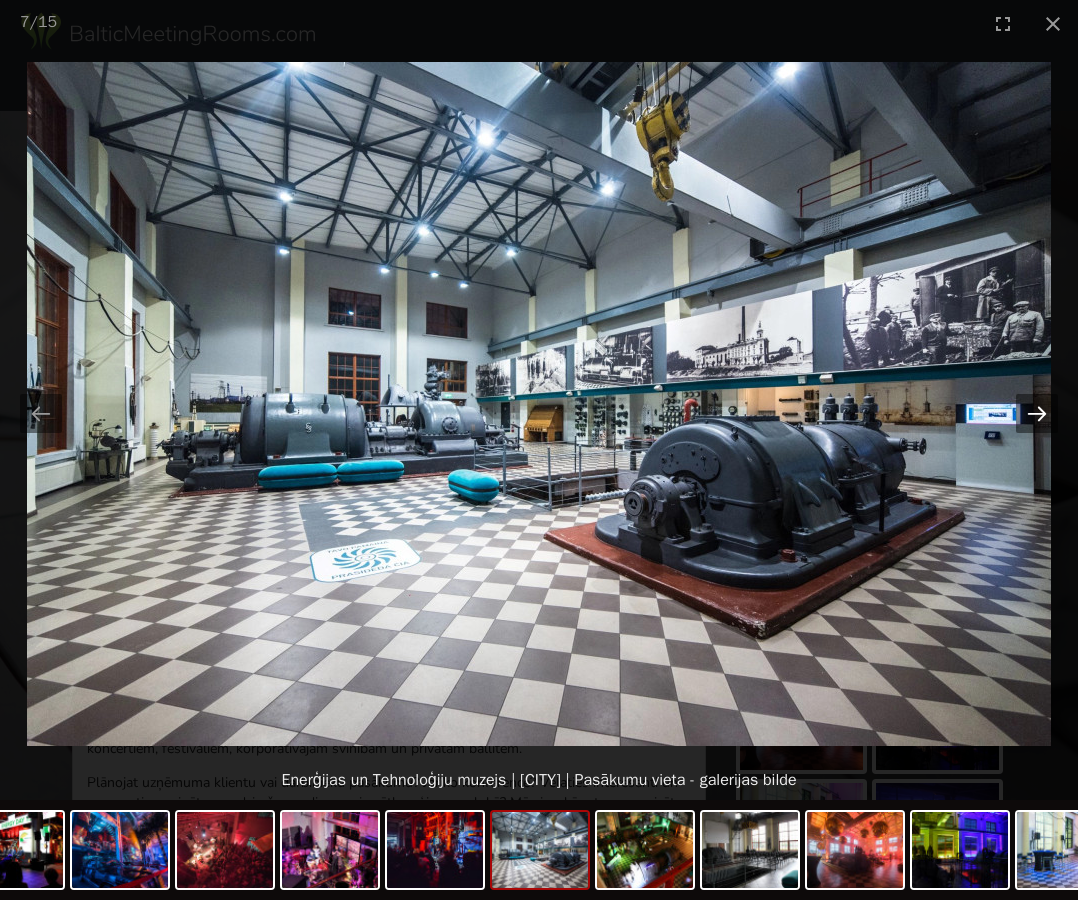 click at bounding box center (1037, 413) 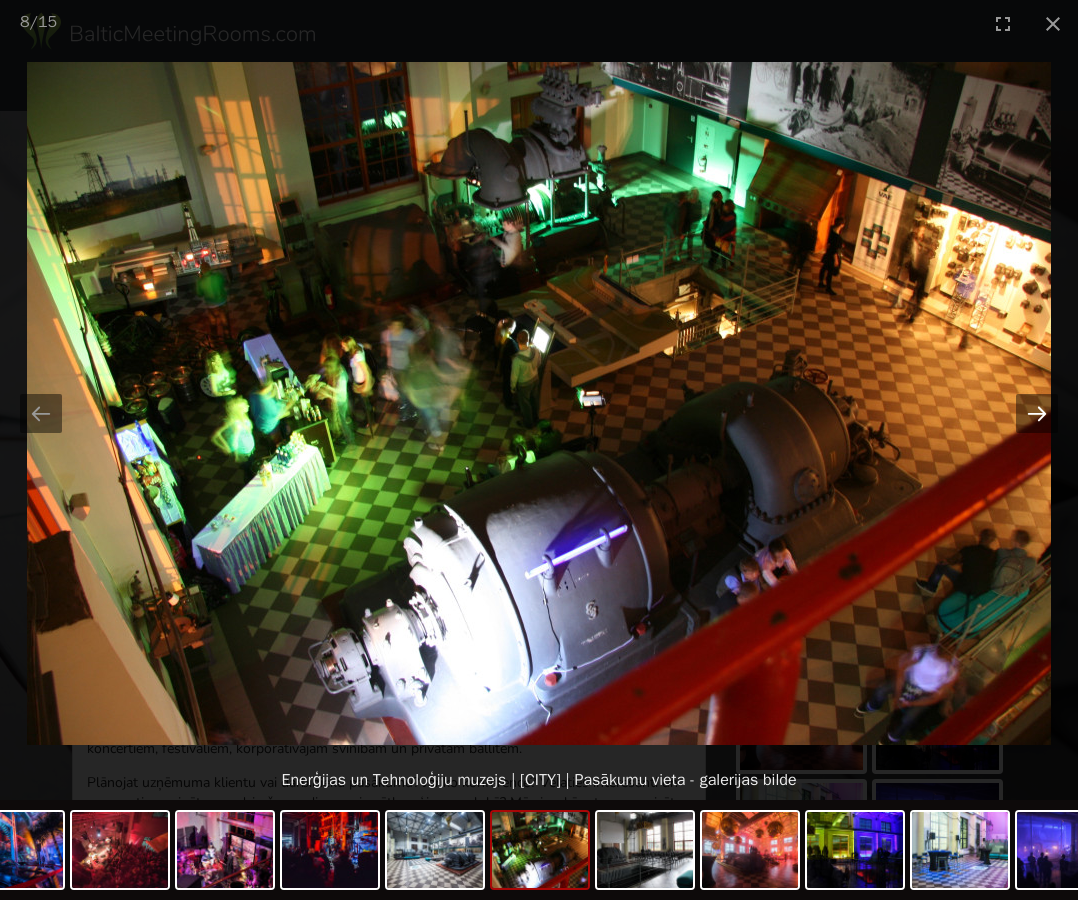 click at bounding box center [1037, 413] 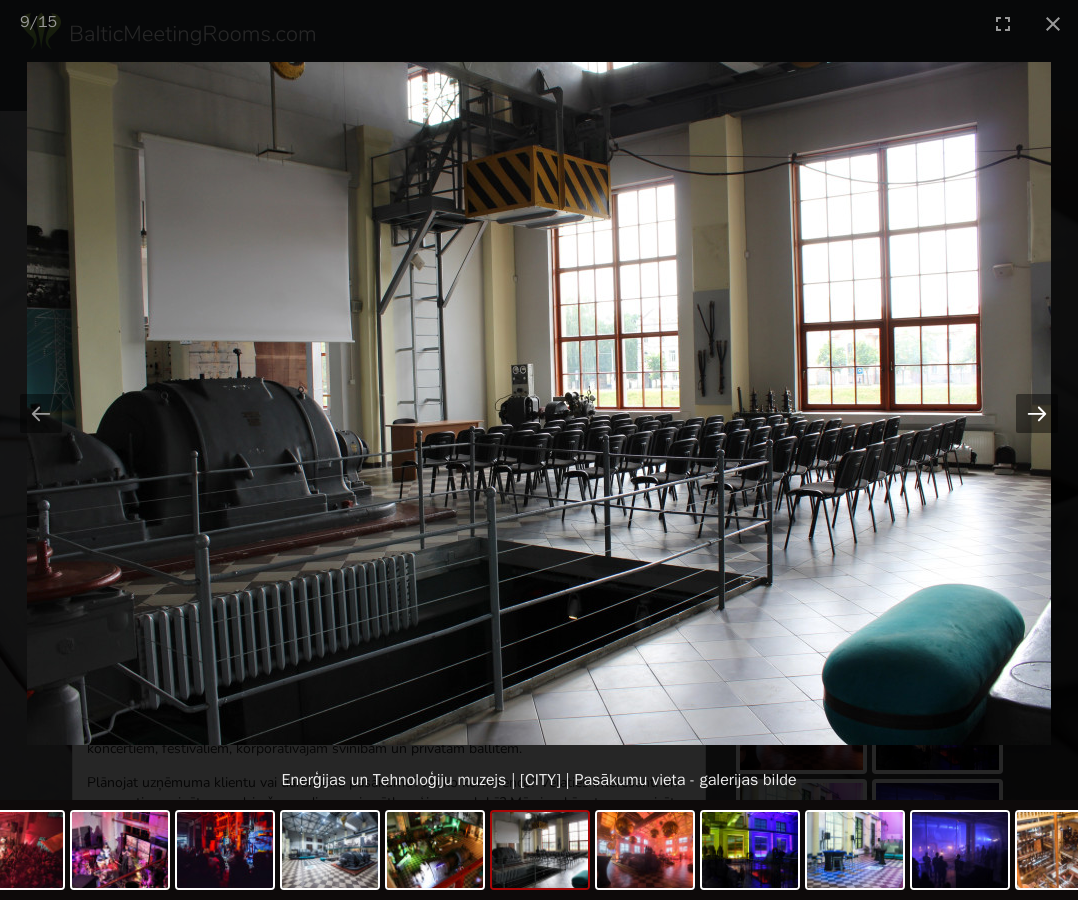 click at bounding box center (1037, 413) 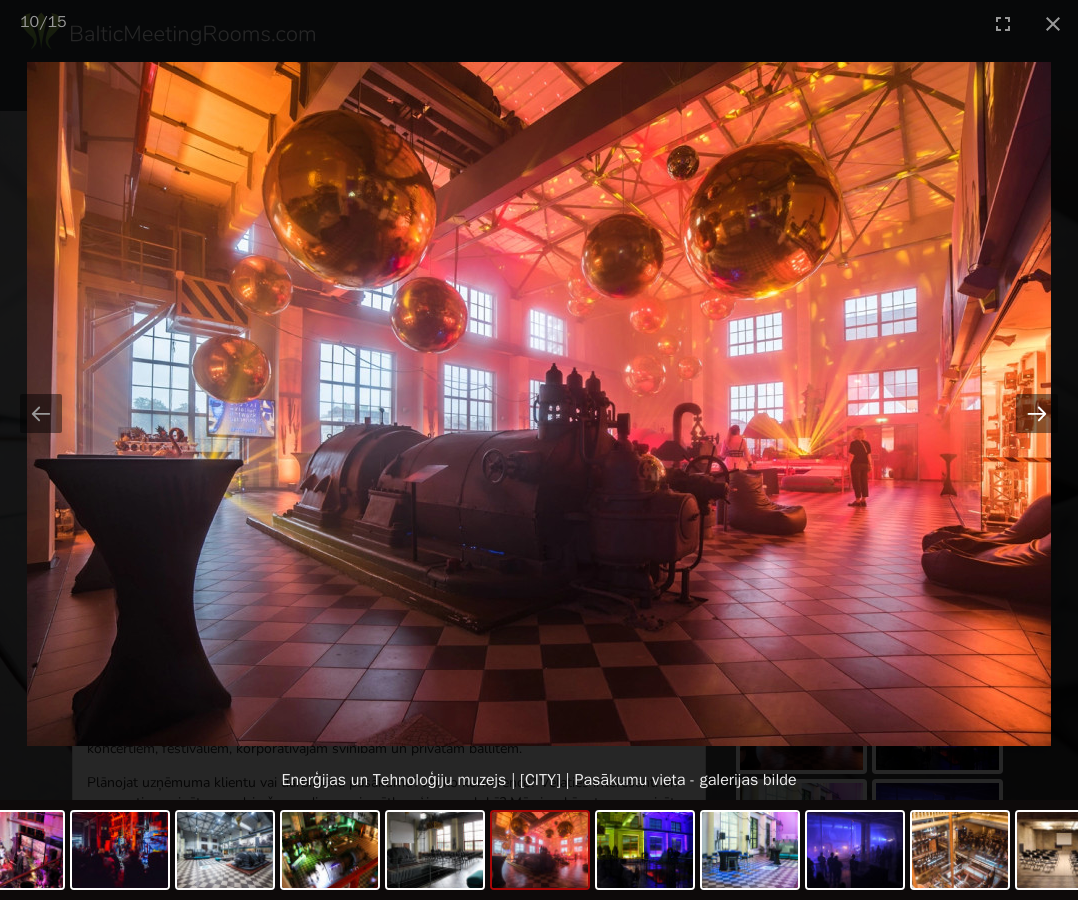 click at bounding box center (1037, 413) 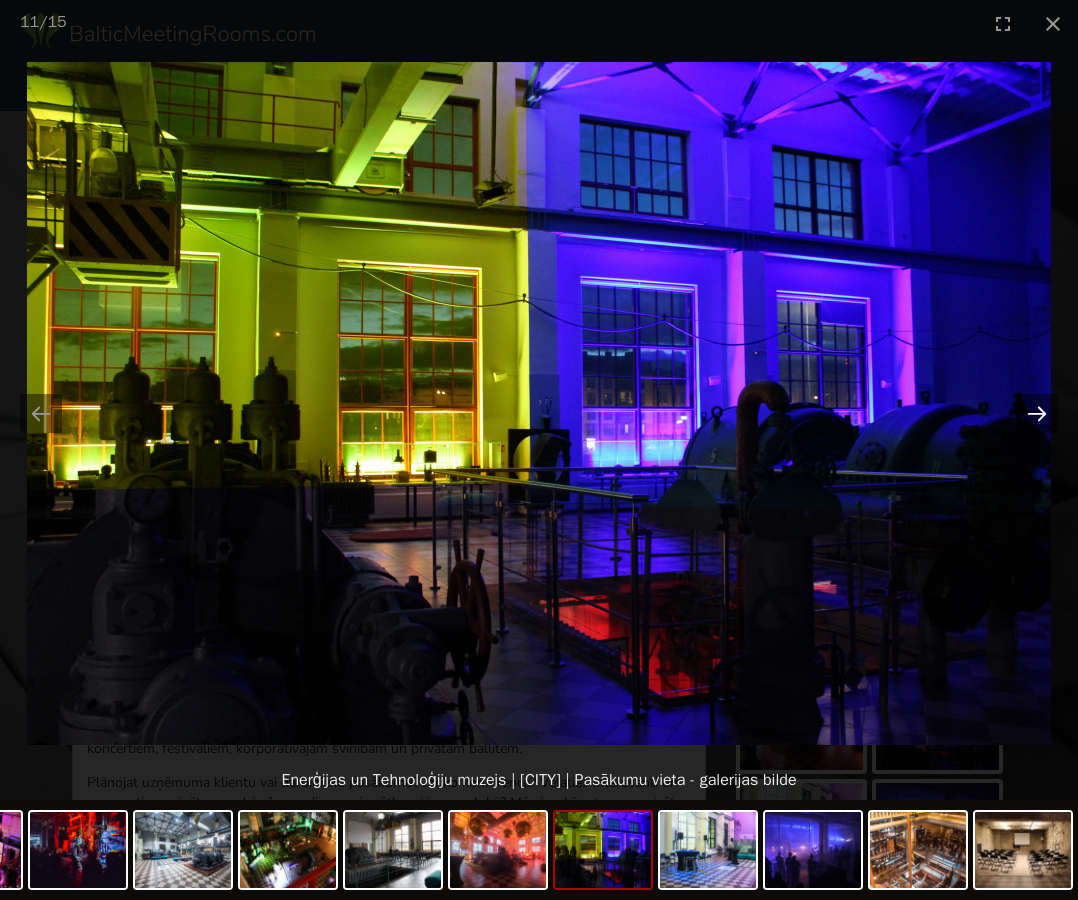 click at bounding box center (1037, 413) 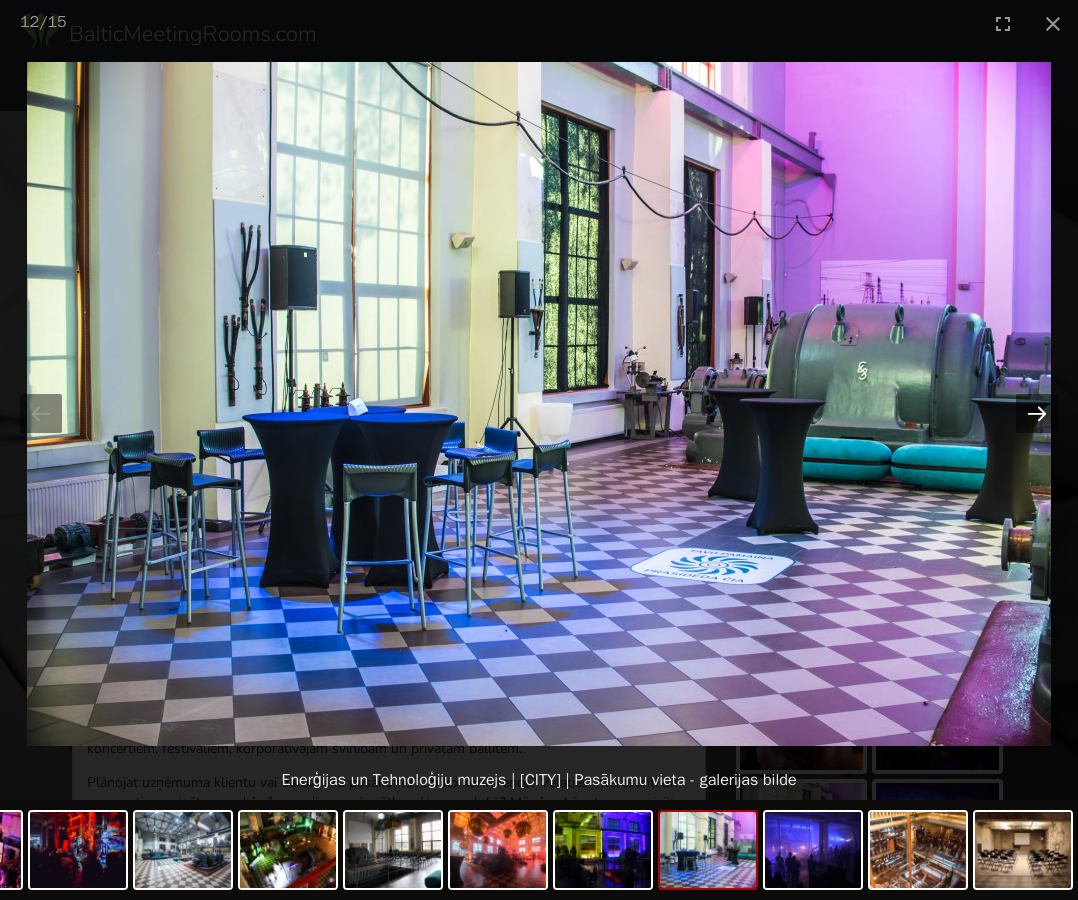 click at bounding box center [1037, 413] 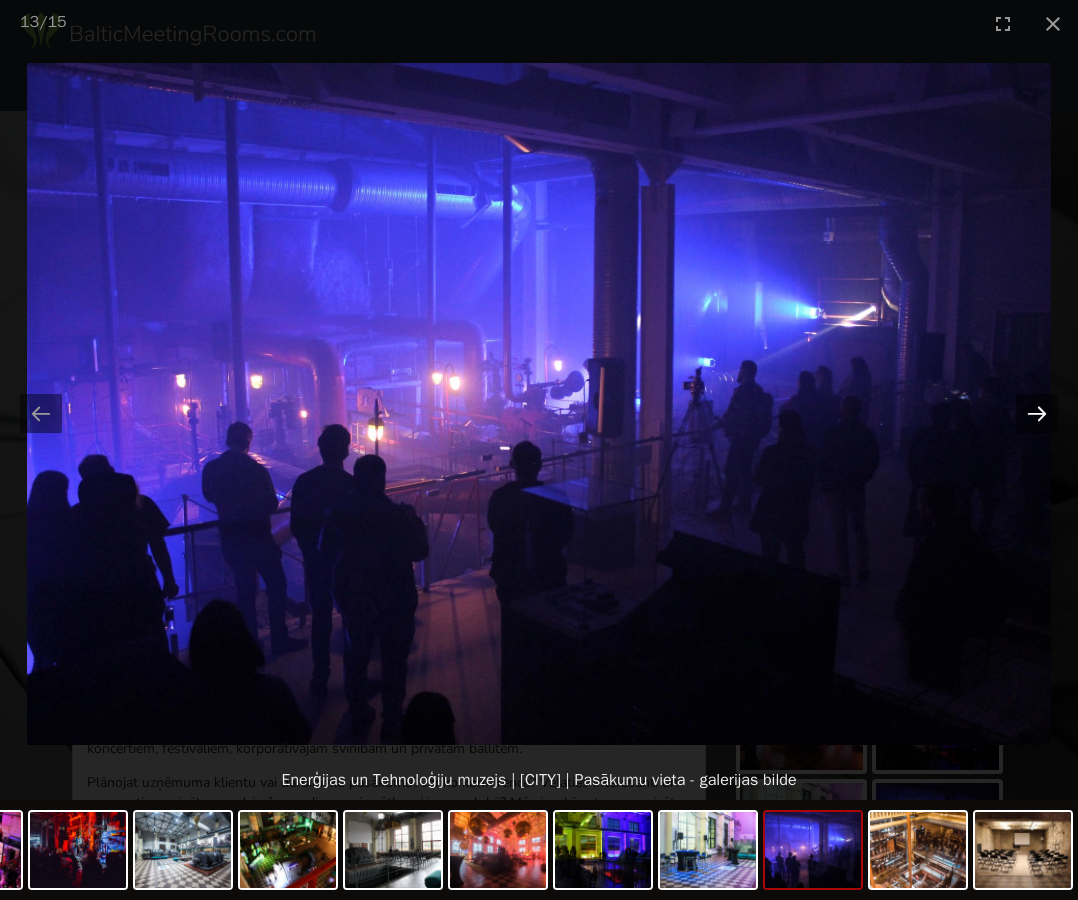 click at bounding box center [1037, 413] 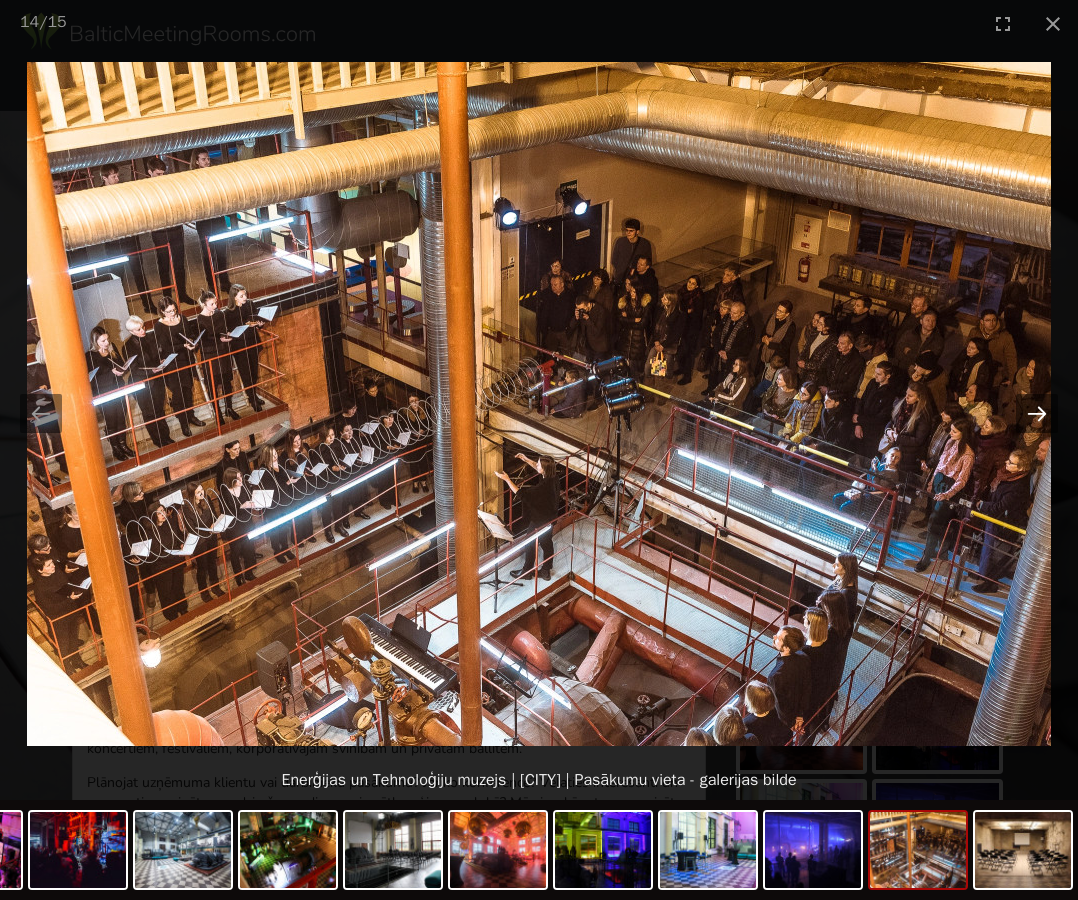 click at bounding box center [1037, 413] 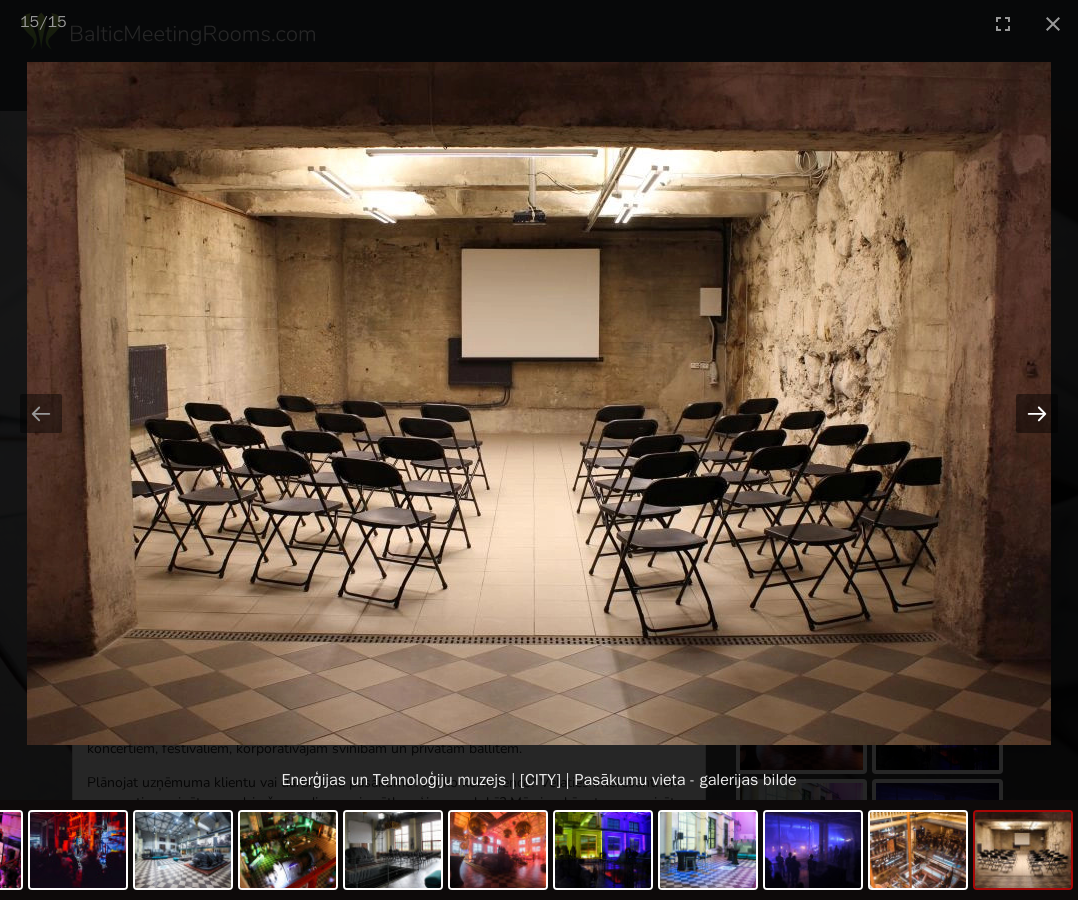 click at bounding box center [1037, 413] 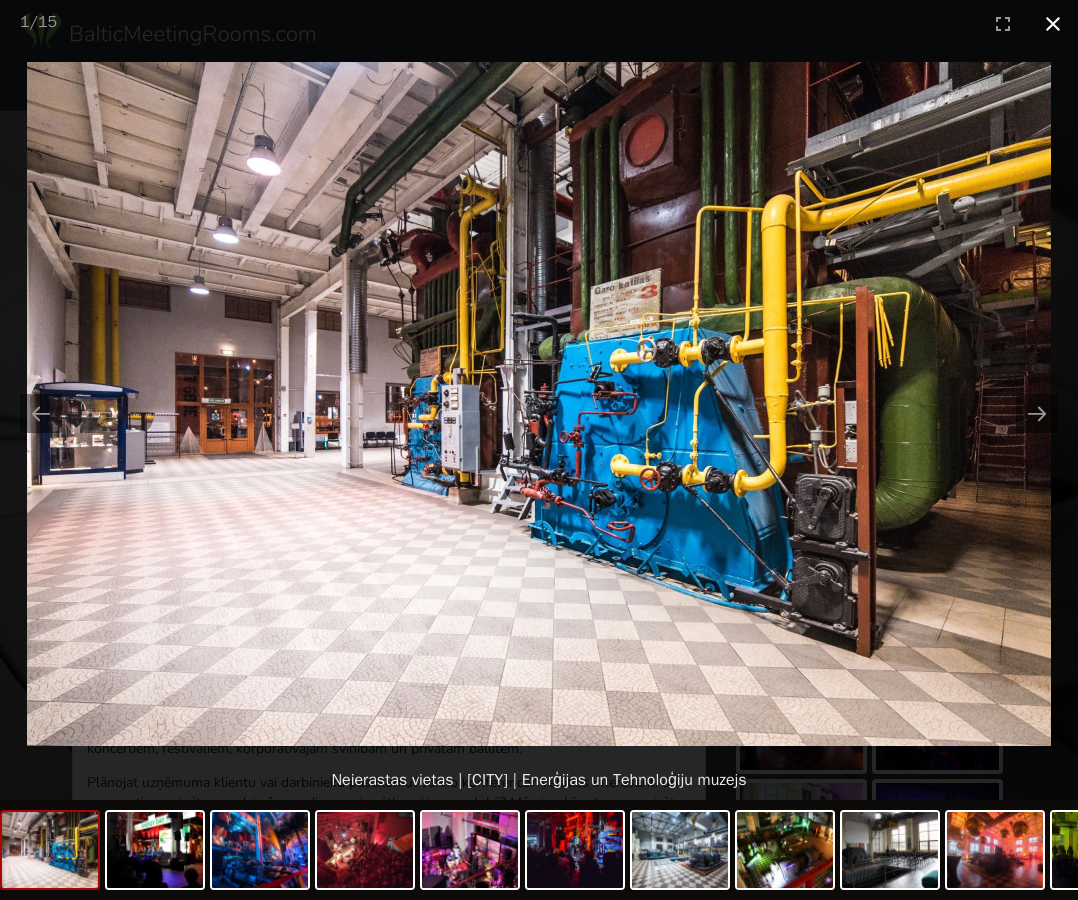 click at bounding box center (1053, 23) 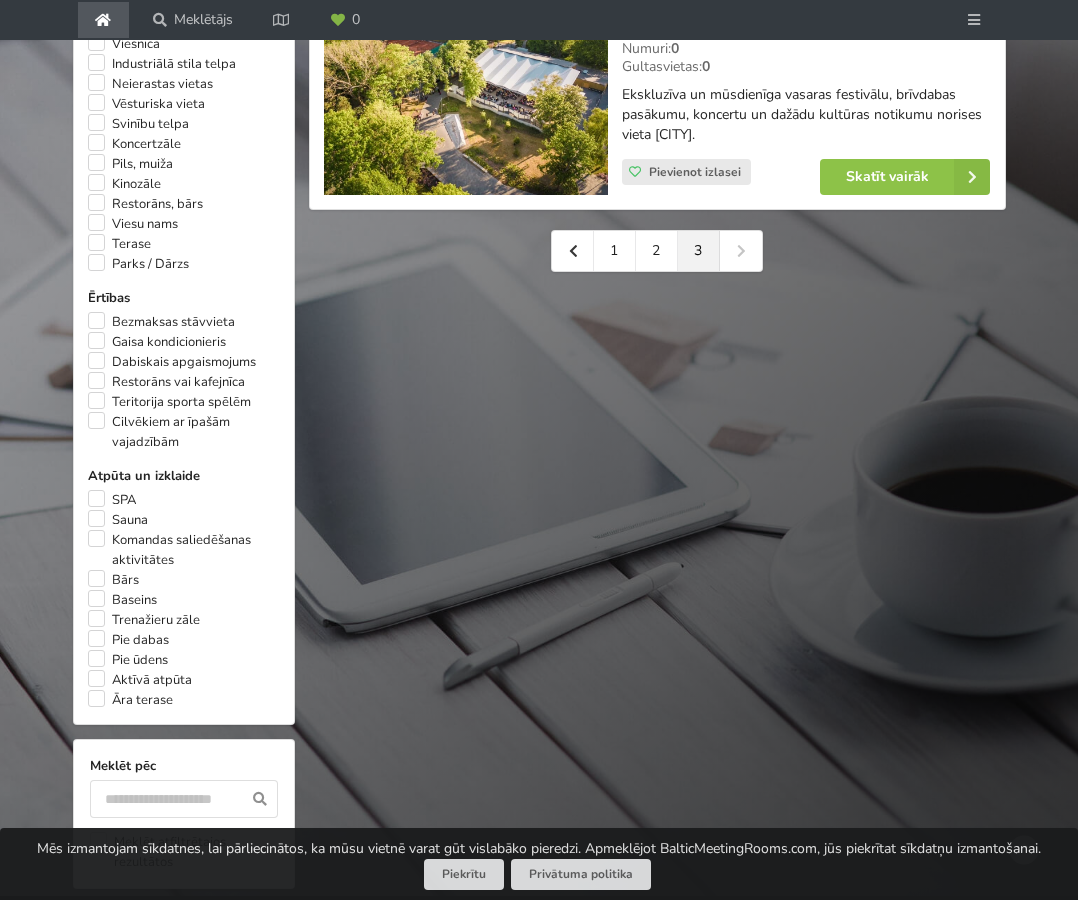 scroll, scrollTop: 1300, scrollLeft: 0, axis: vertical 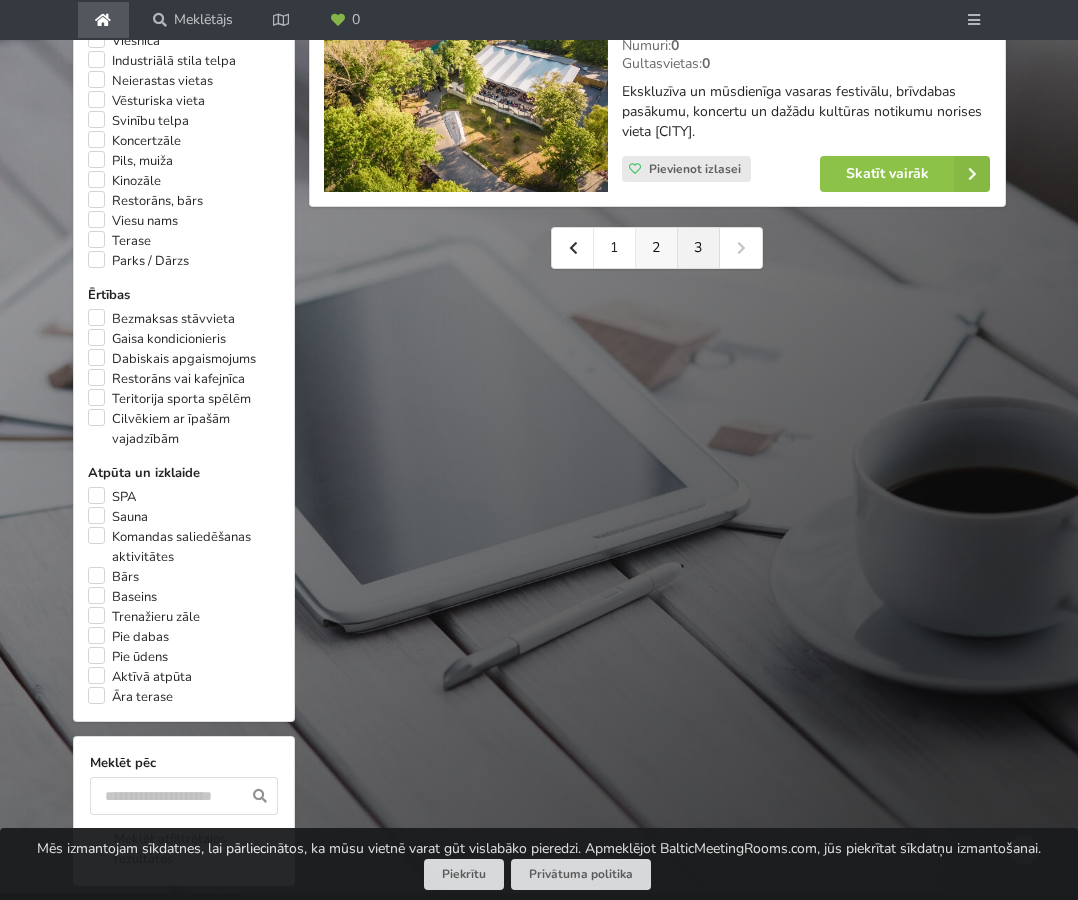 click on "2" at bounding box center [657, 248] 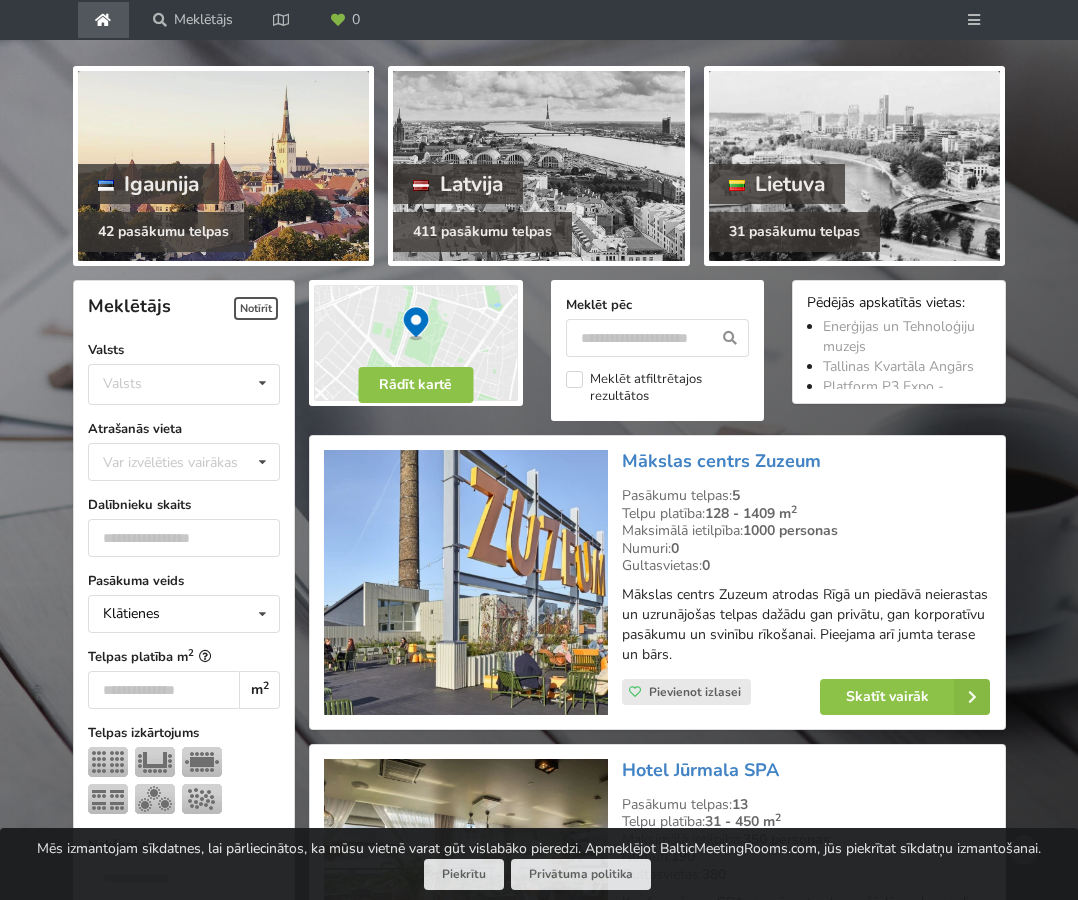 scroll, scrollTop: 0, scrollLeft: 0, axis: both 